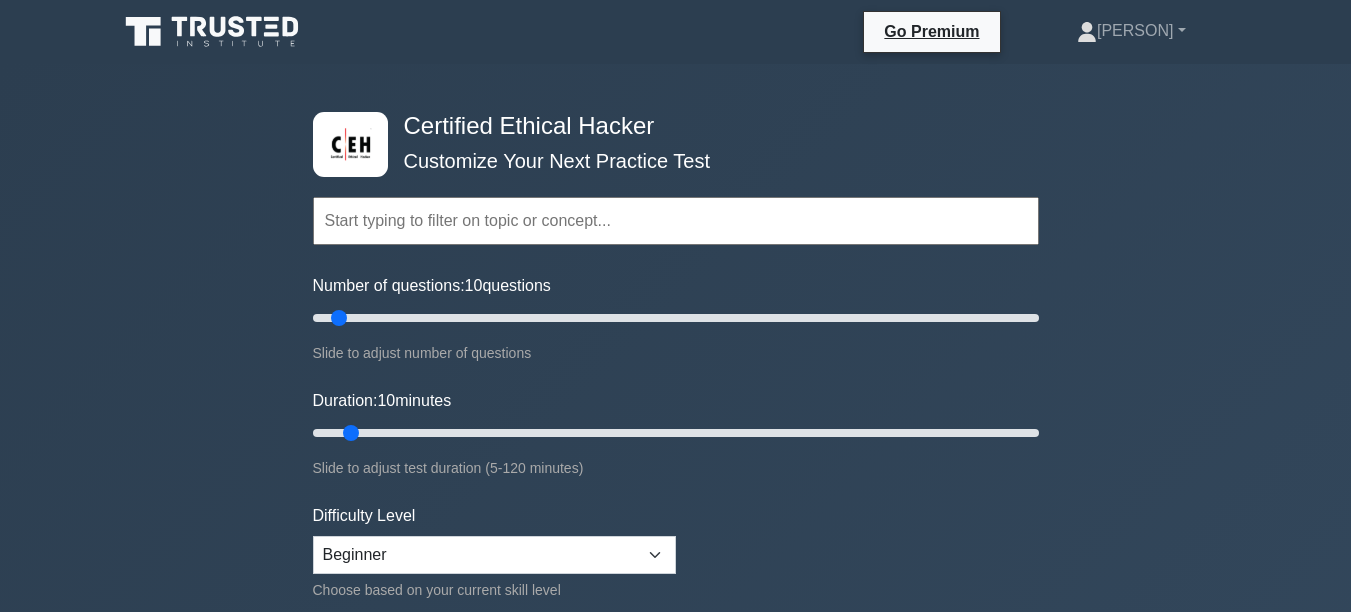 scroll, scrollTop: 0, scrollLeft: 0, axis: both 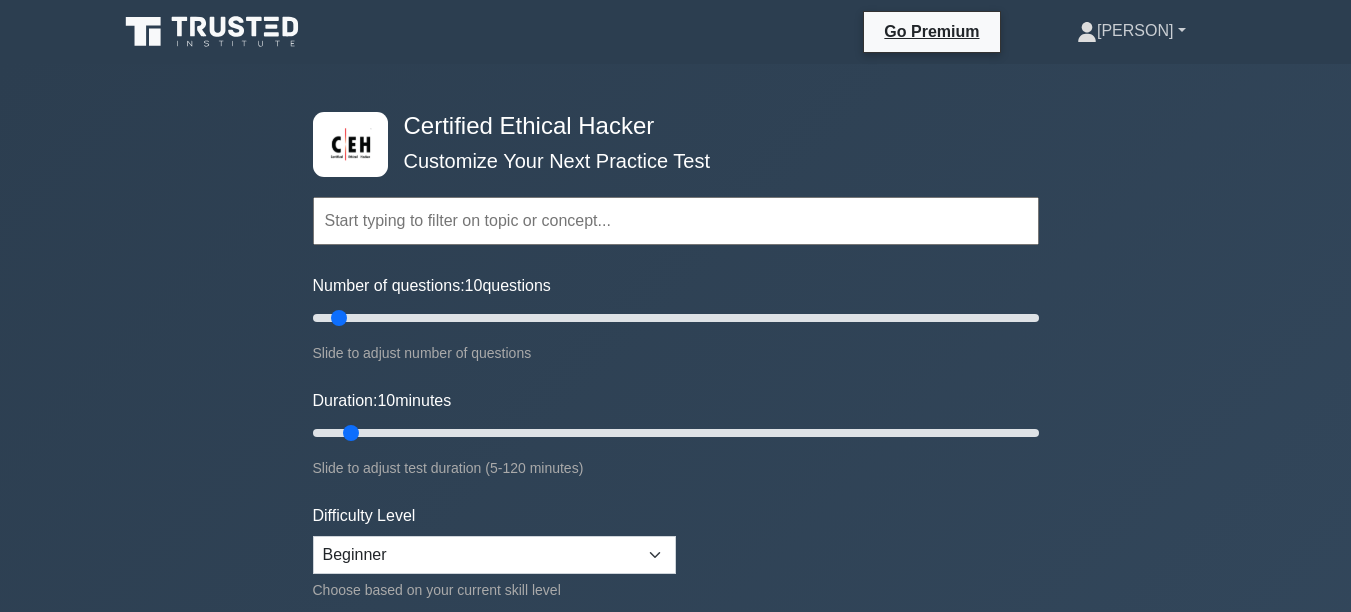 click on "Shin" at bounding box center [1131, 31] 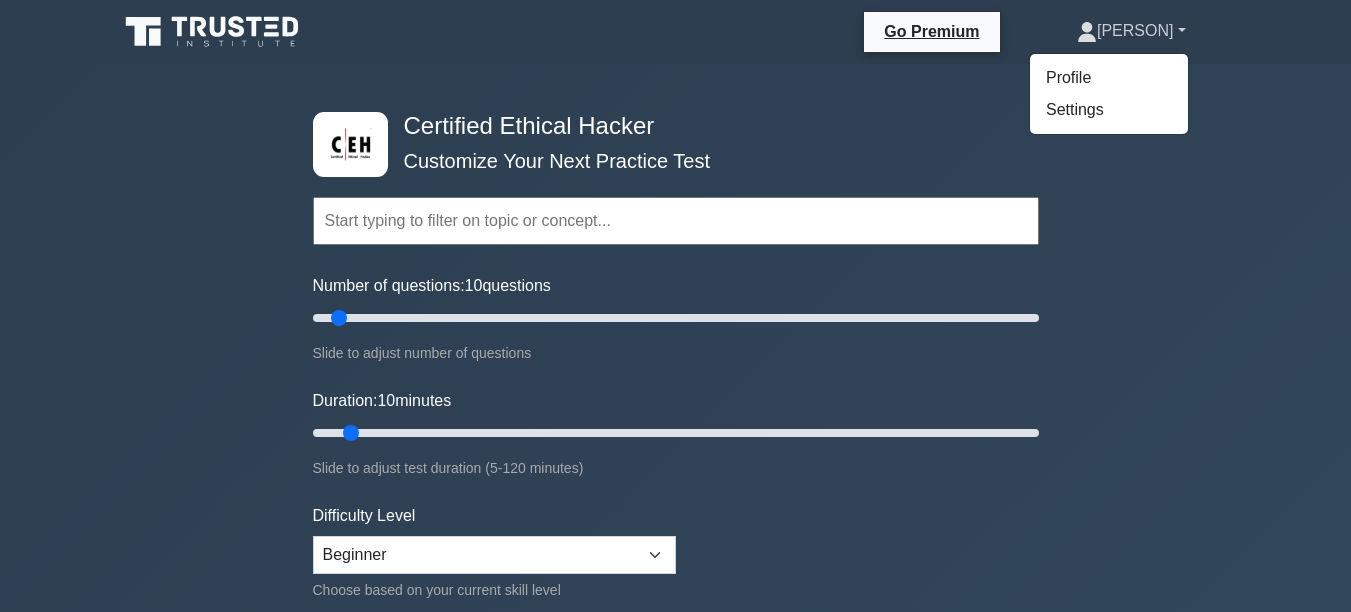 click on "Shin" at bounding box center [1131, 31] 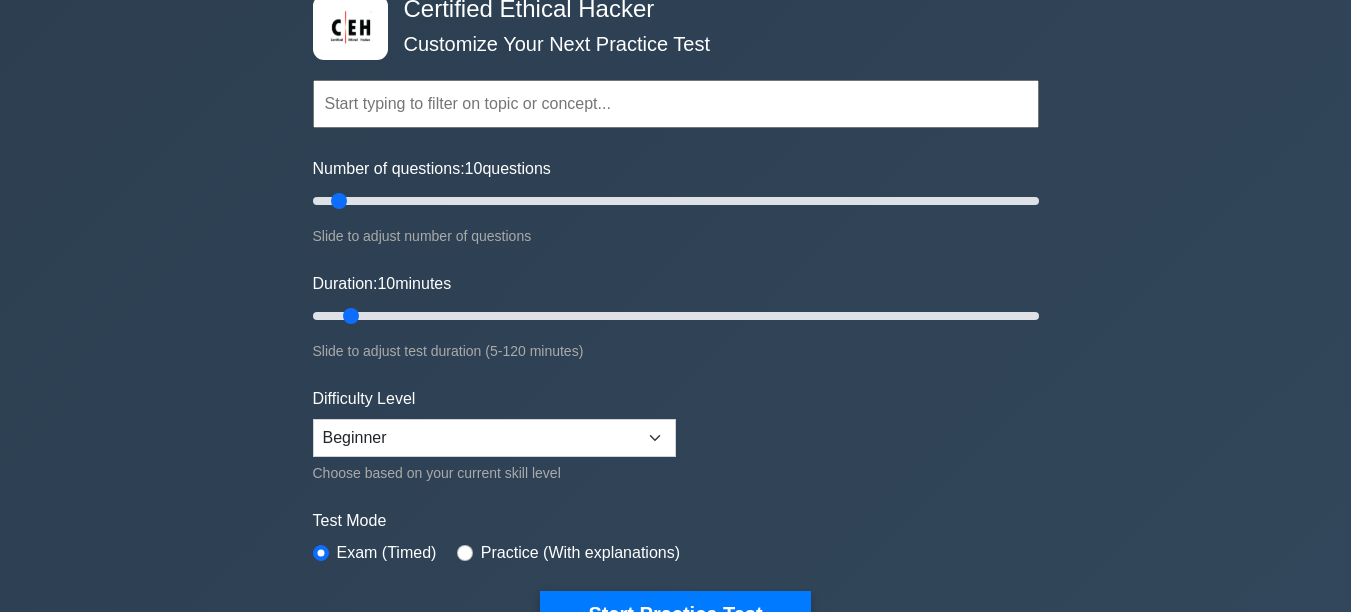 scroll, scrollTop: 120, scrollLeft: 0, axis: vertical 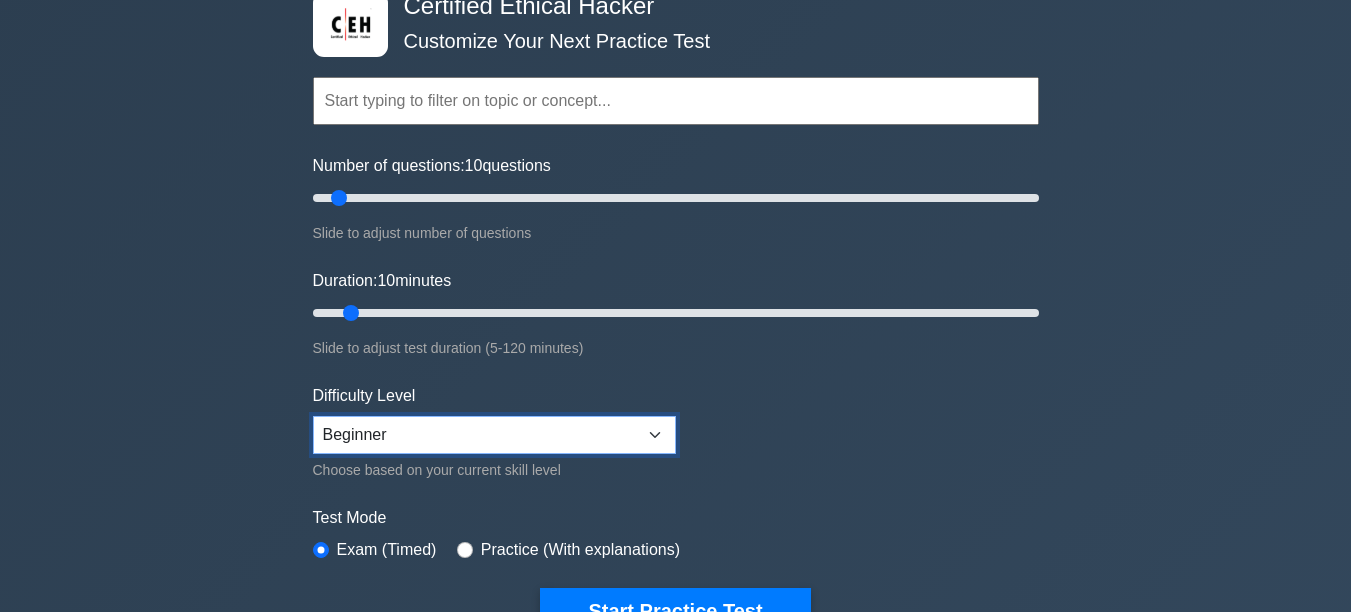 select on "expert" 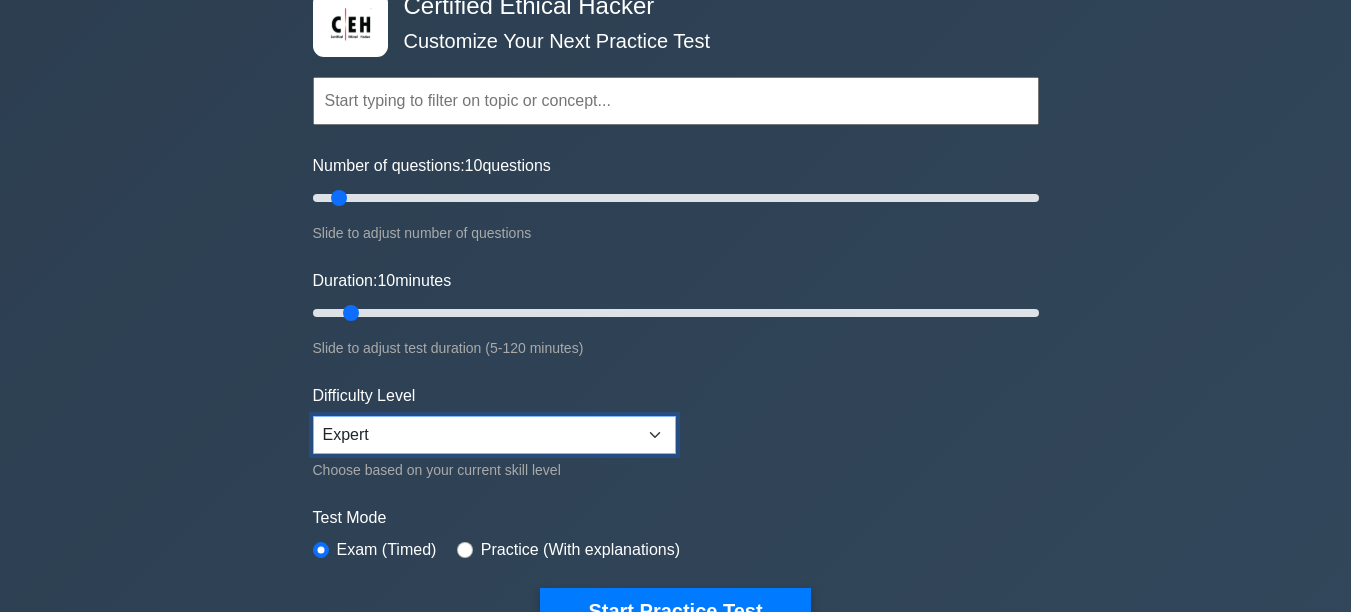 click on "Beginner
Intermediate
Expert" at bounding box center [494, 435] 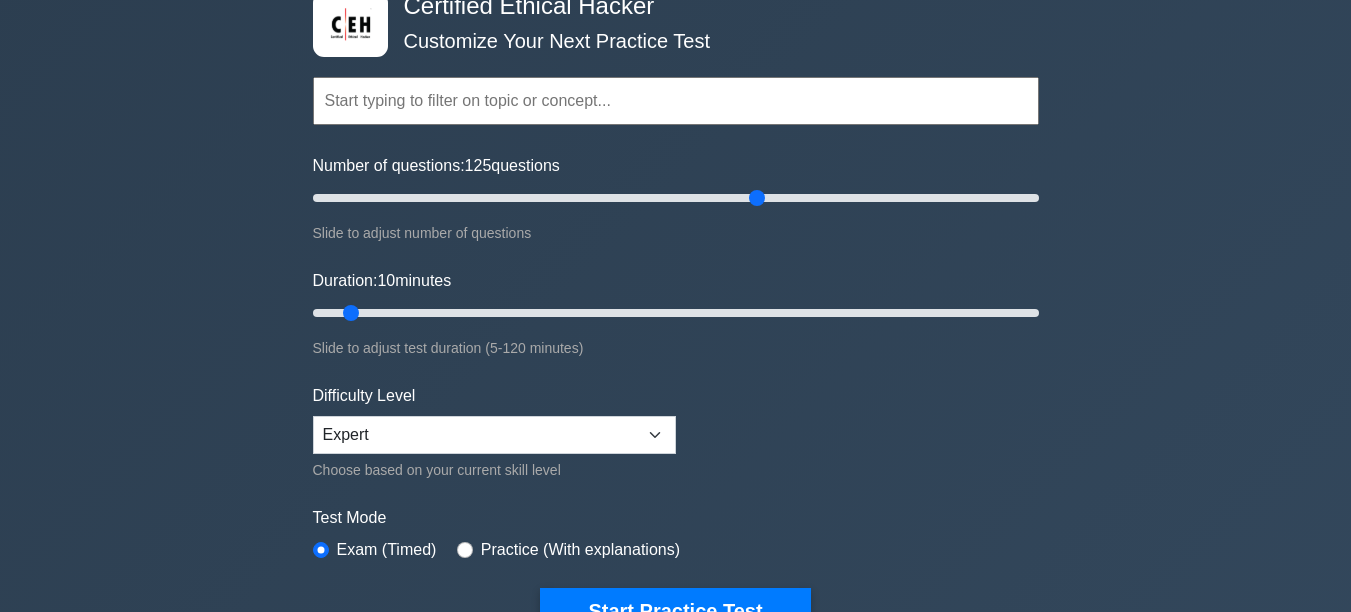 drag, startPoint x: 335, startPoint y: 200, endPoint x: 757, endPoint y: 263, distance: 426.6767 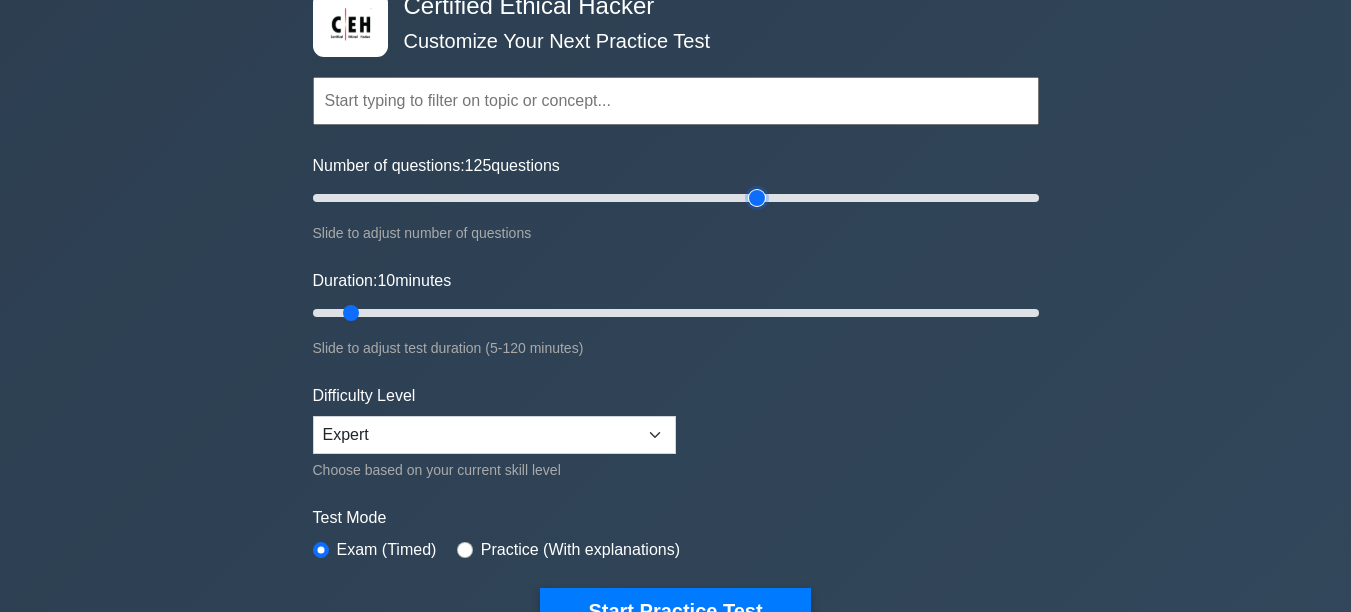 type on "125" 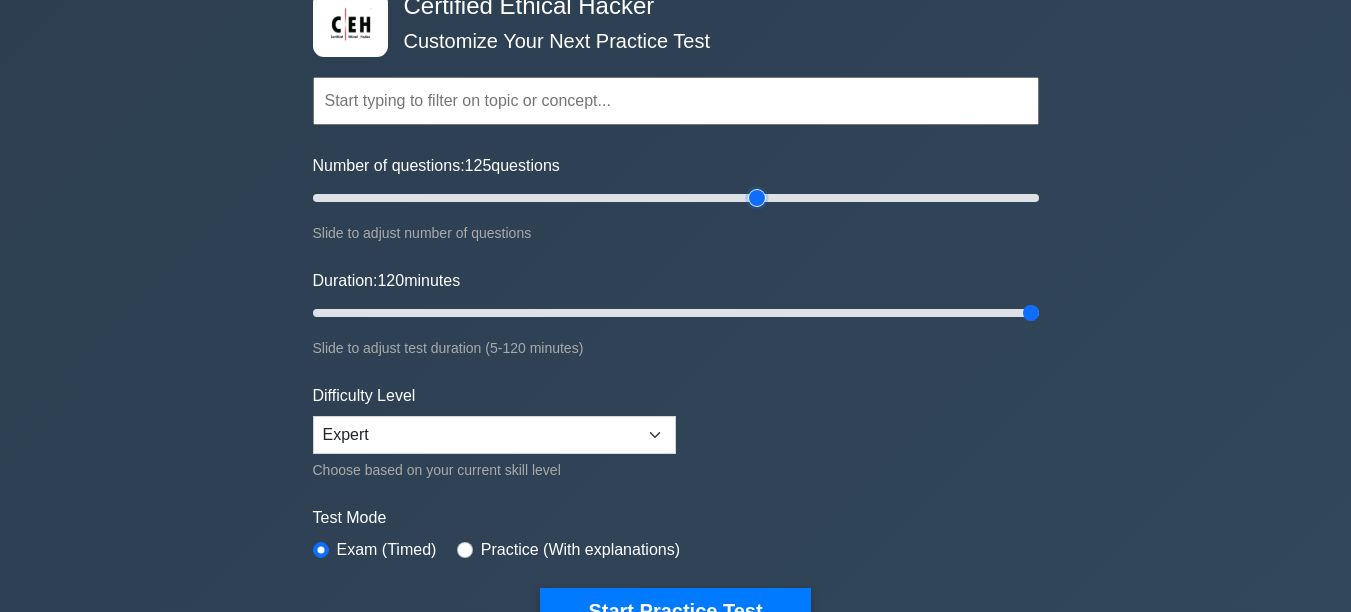drag, startPoint x: 350, startPoint y: 311, endPoint x: 1117, endPoint y: 357, distance: 768.3782 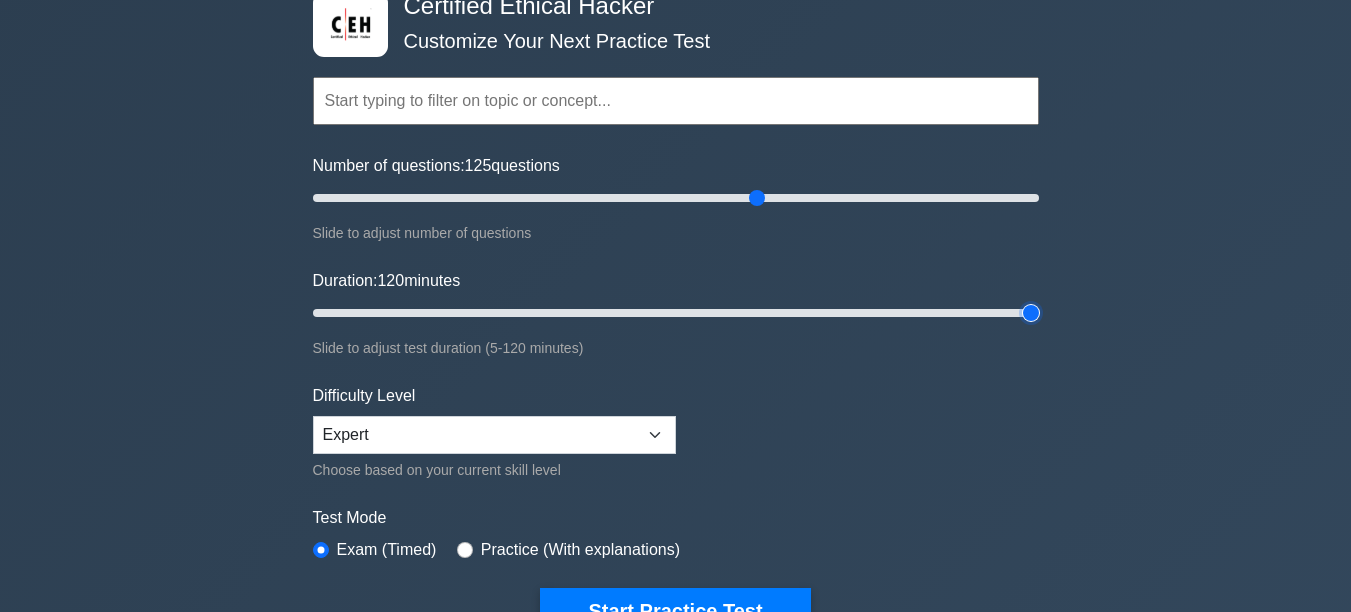 type on "120" 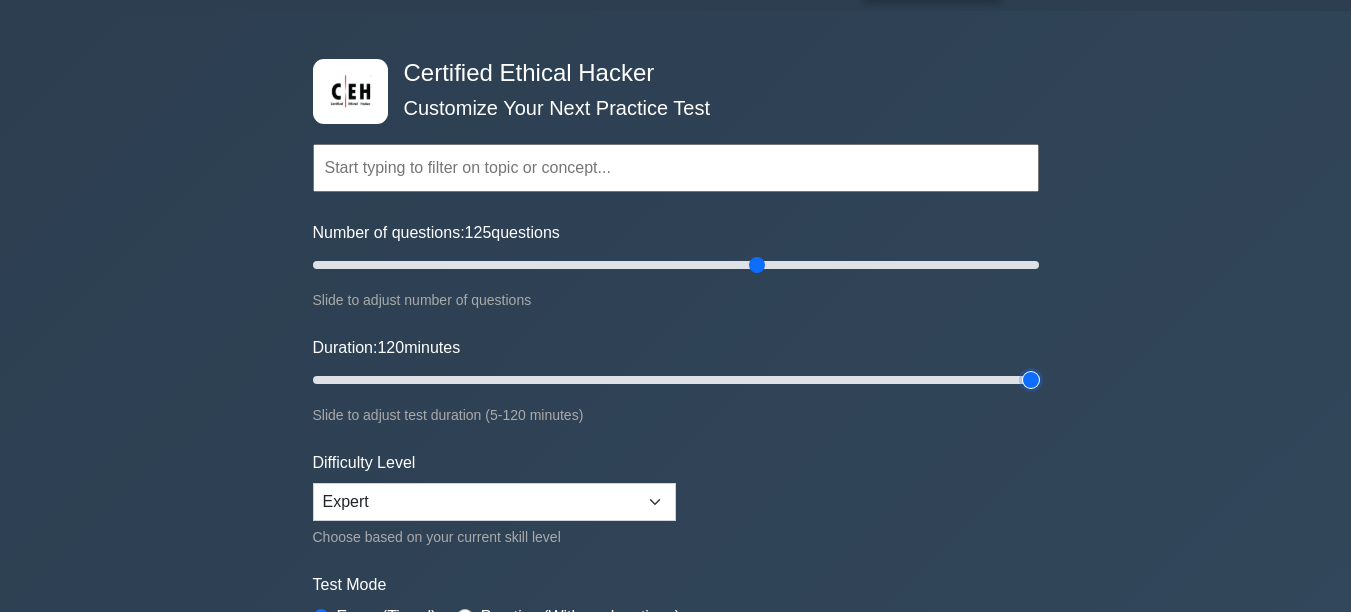 scroll, scrollTop: 0, scrollLeft: 0, axis: both 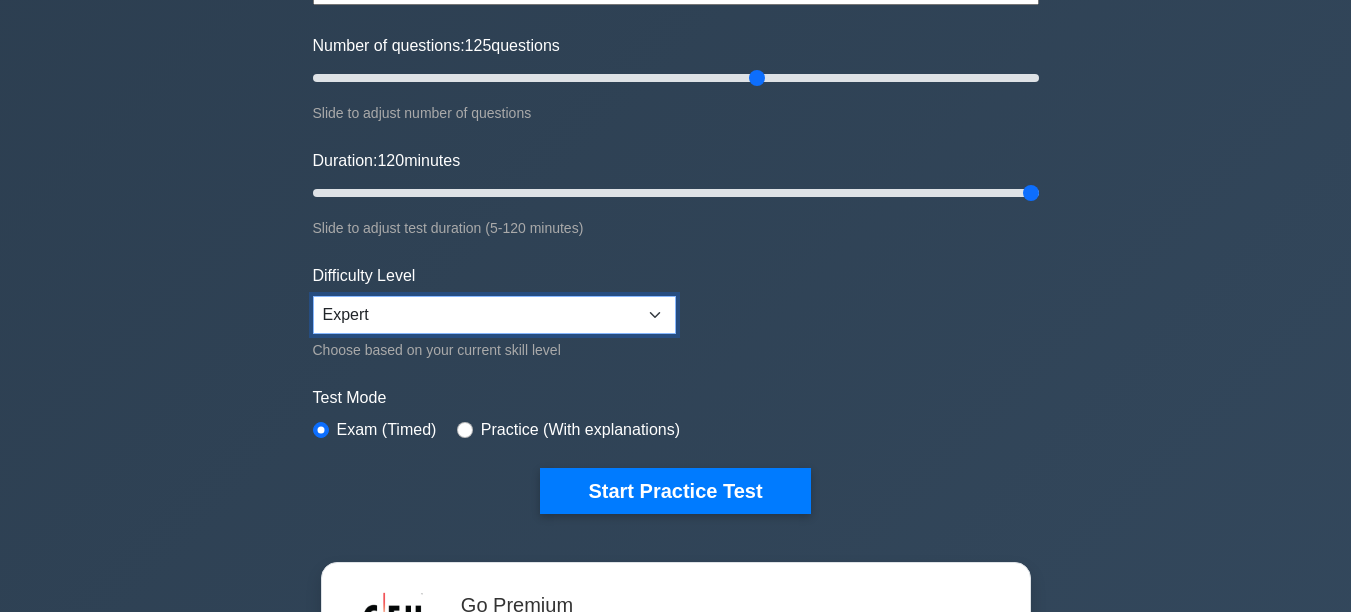 select on "intermediate" 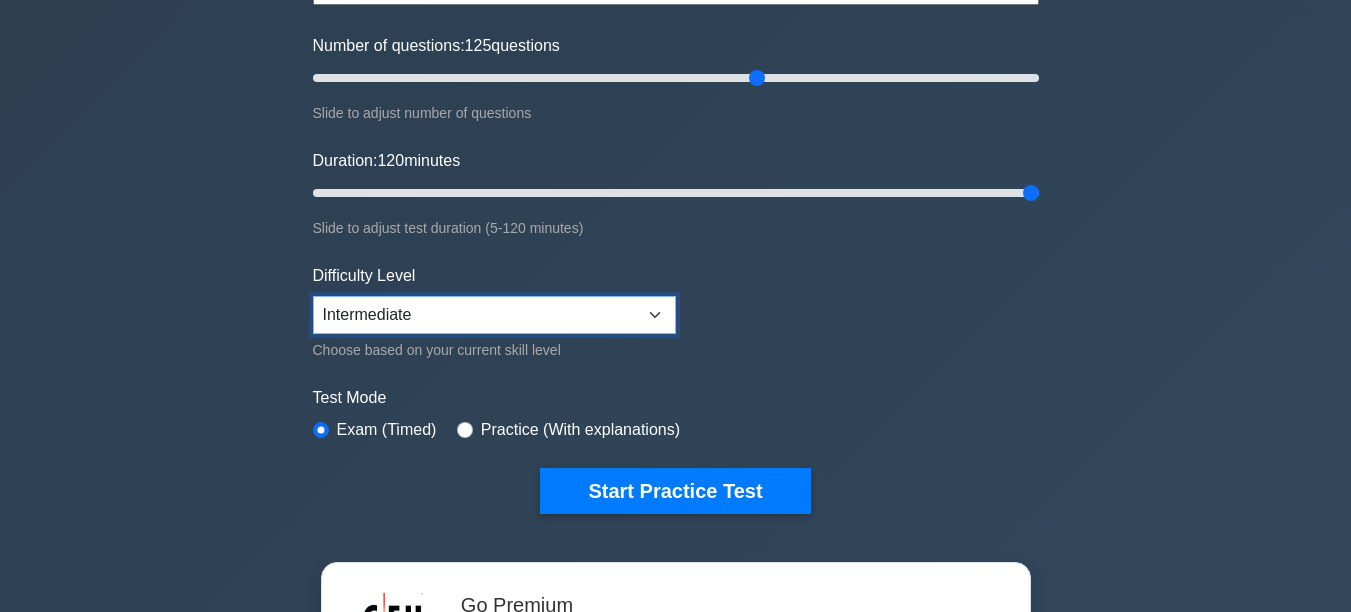 click on "Beginner
Intermediate
Expert" at bounding box center (494, 315) 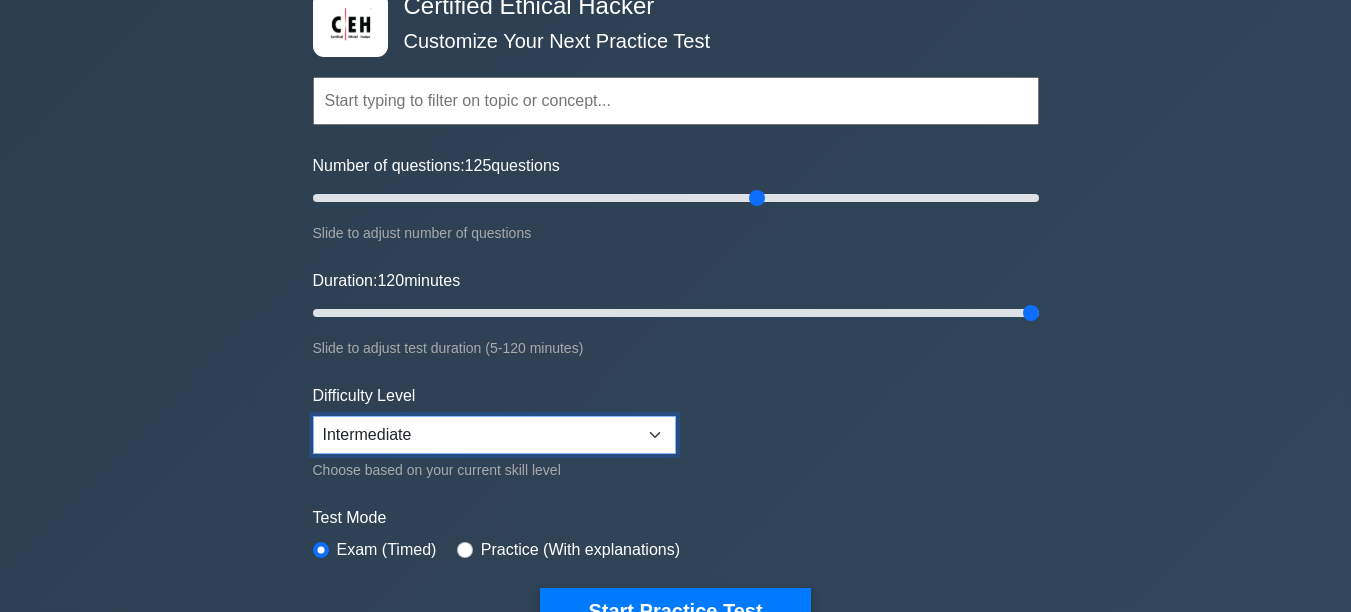 scroll, scrollTop: 240, scrollLeft: 0, axis: vertical 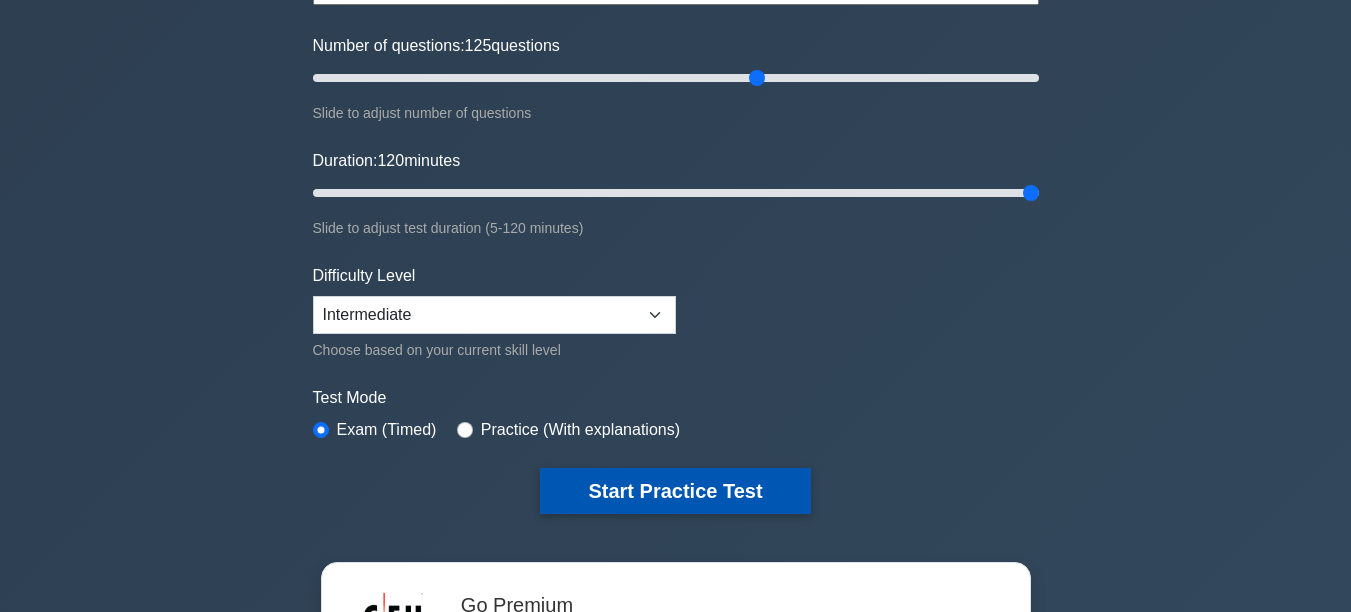 click on "Start Practice Test" at bounding box center [675, 491] 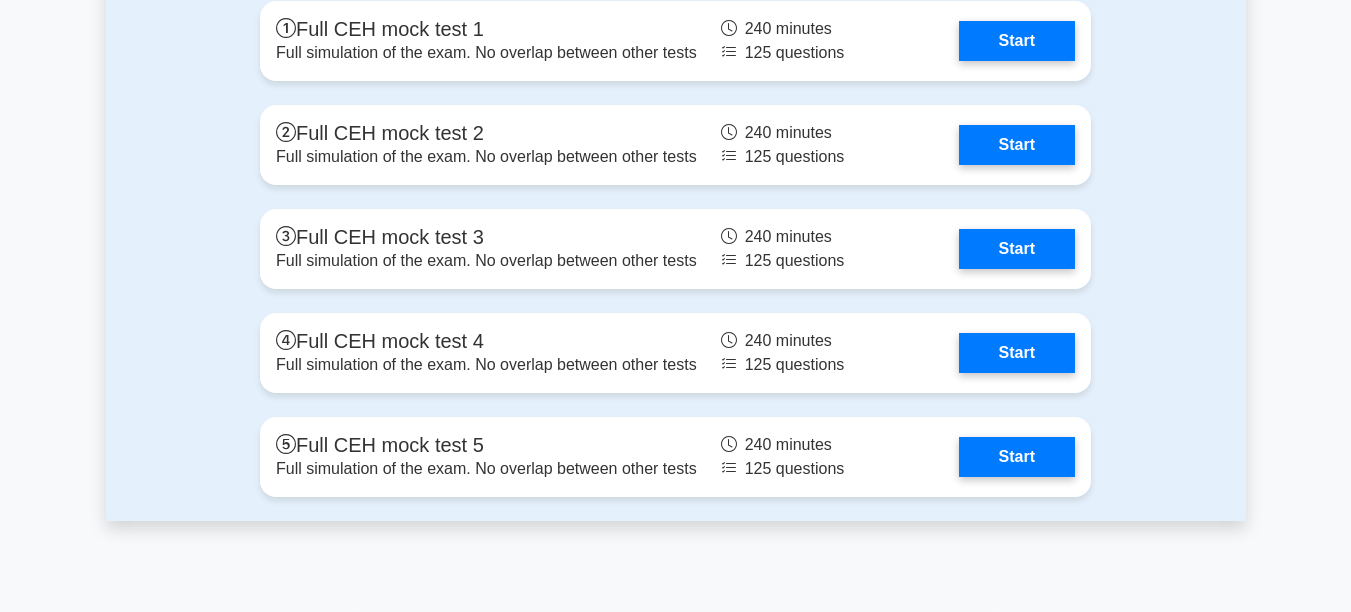 scroll, scrollTop: 4320, scrollLeft: 0, axis: vertical 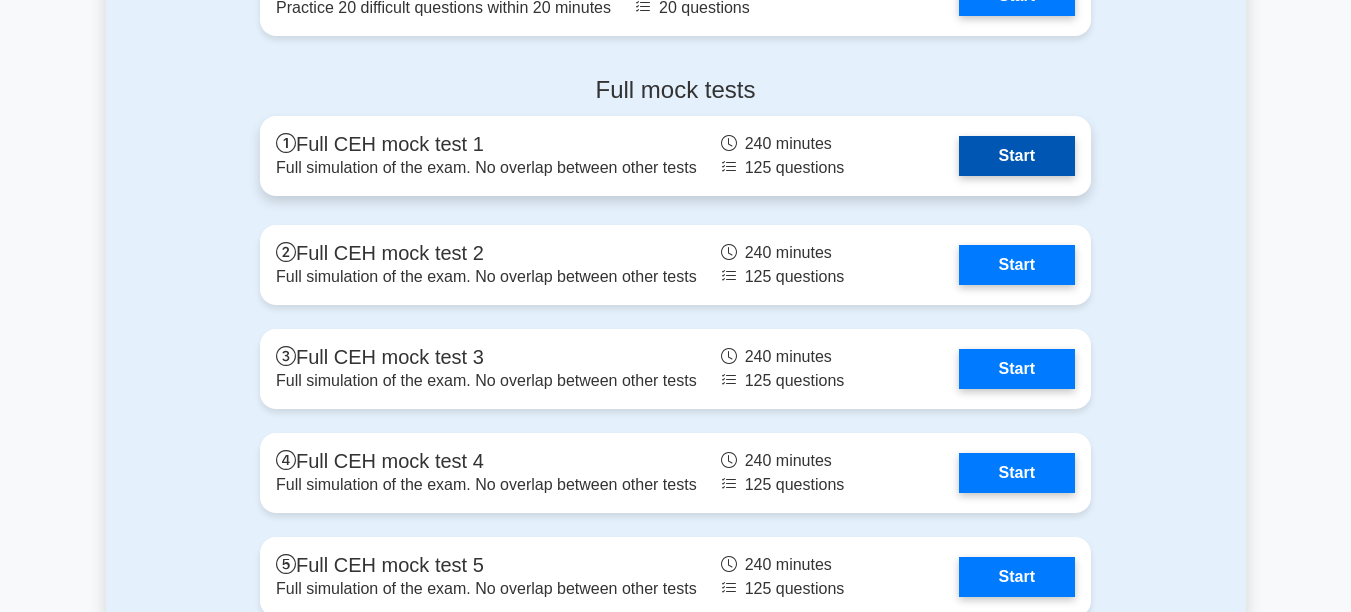 click on "Start" at bounding box center (1017, 156) 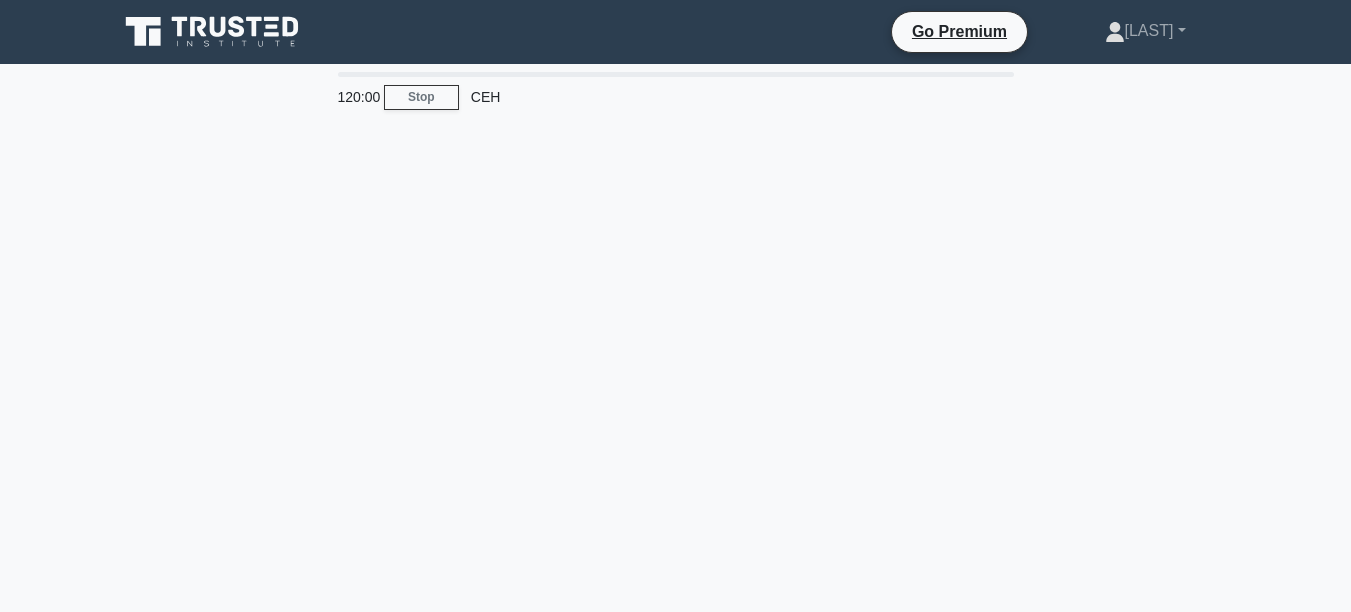 scroll, scrollTop: 0, scrollLeft: 0, axis: both 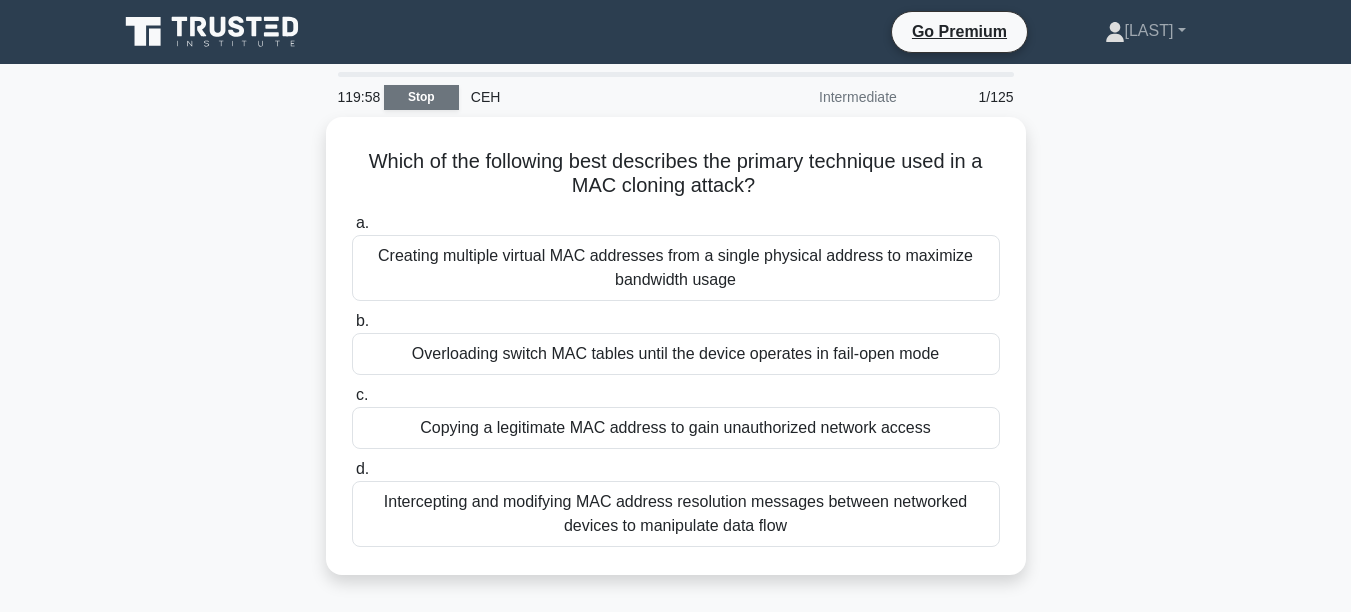 click on "Stop" at bounding box center [421, 97] 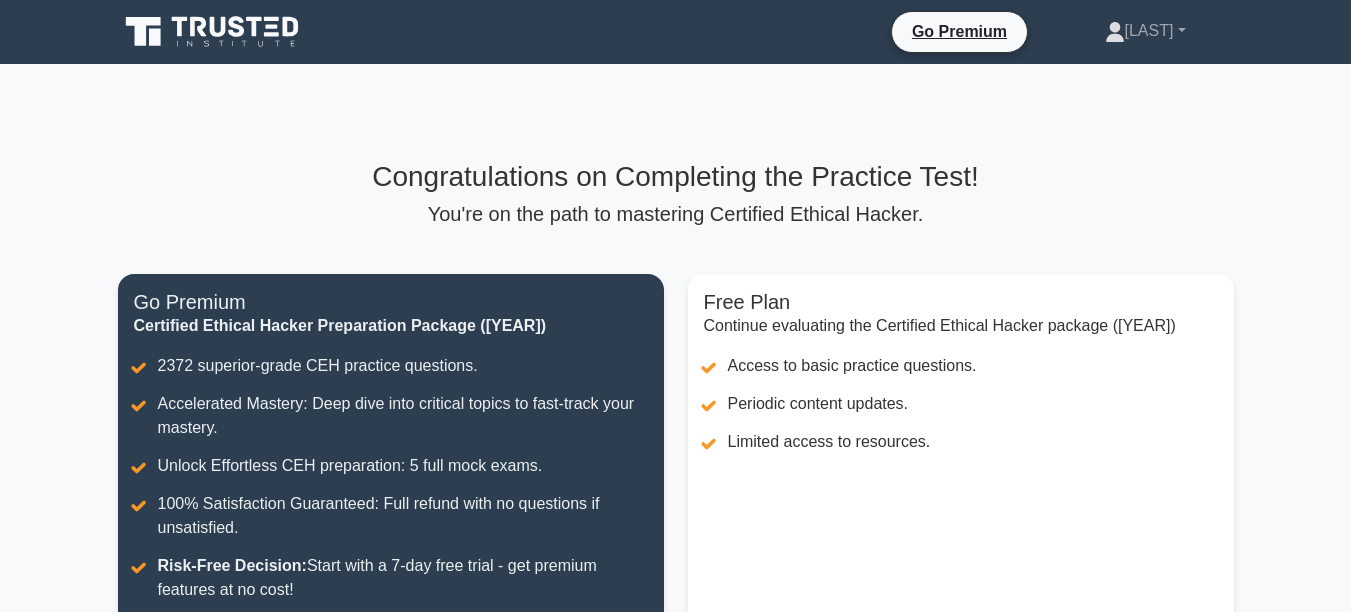 scroll, scrollTop: 0, scrollLeft: 0, axis: both 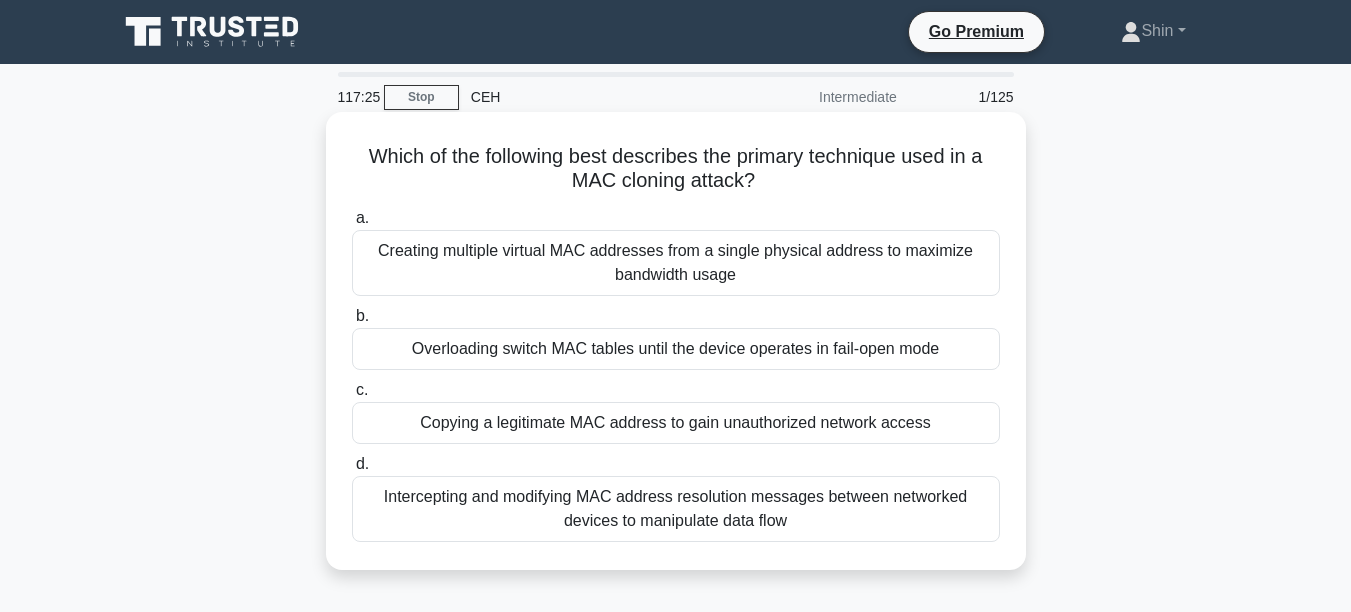 click on "Overloading switch MAC tables until the device operates in fail-open mode" at bounding box center [676, 349] 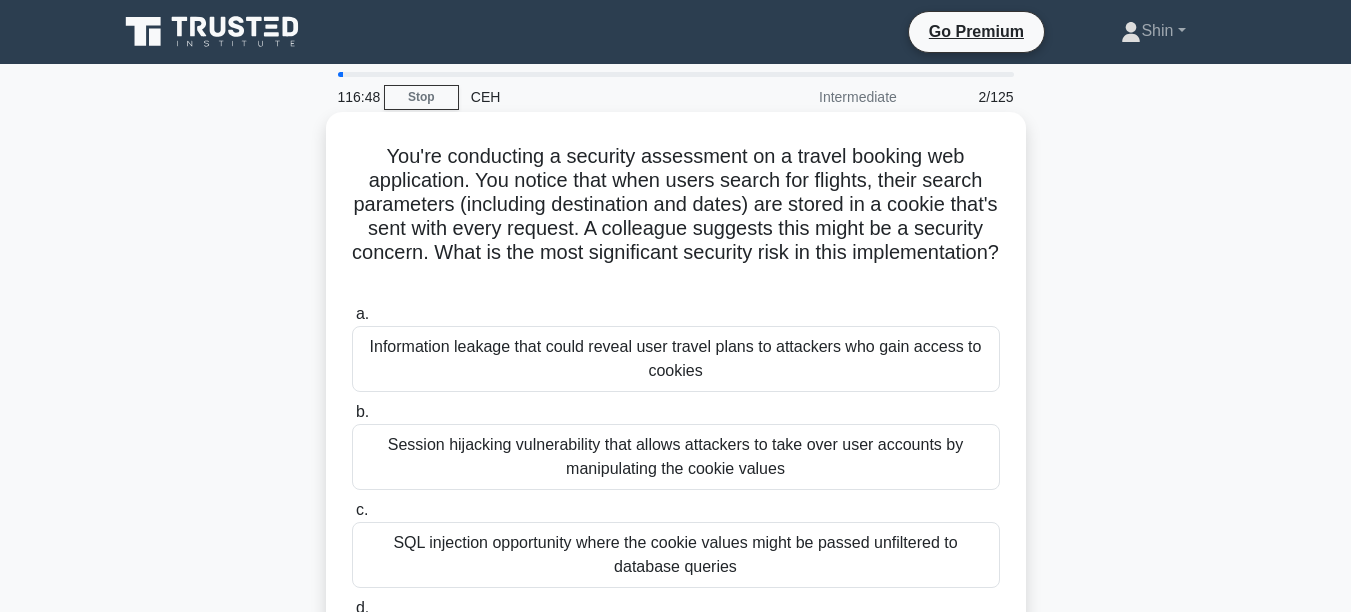 scroll, scrollTop: 120, scrollLeft: 0, axis: vertical 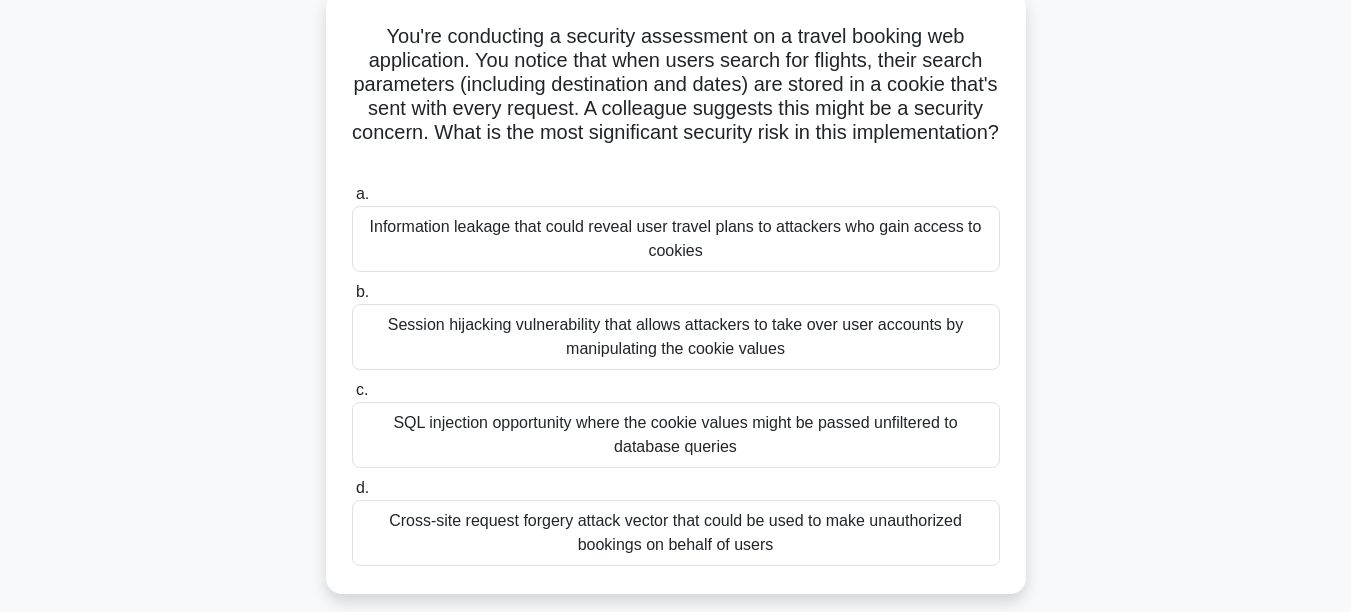 click on "Information leakage that could reveal user travel plans to attackers who gain access to cookies" at bounding box center (676, 239) 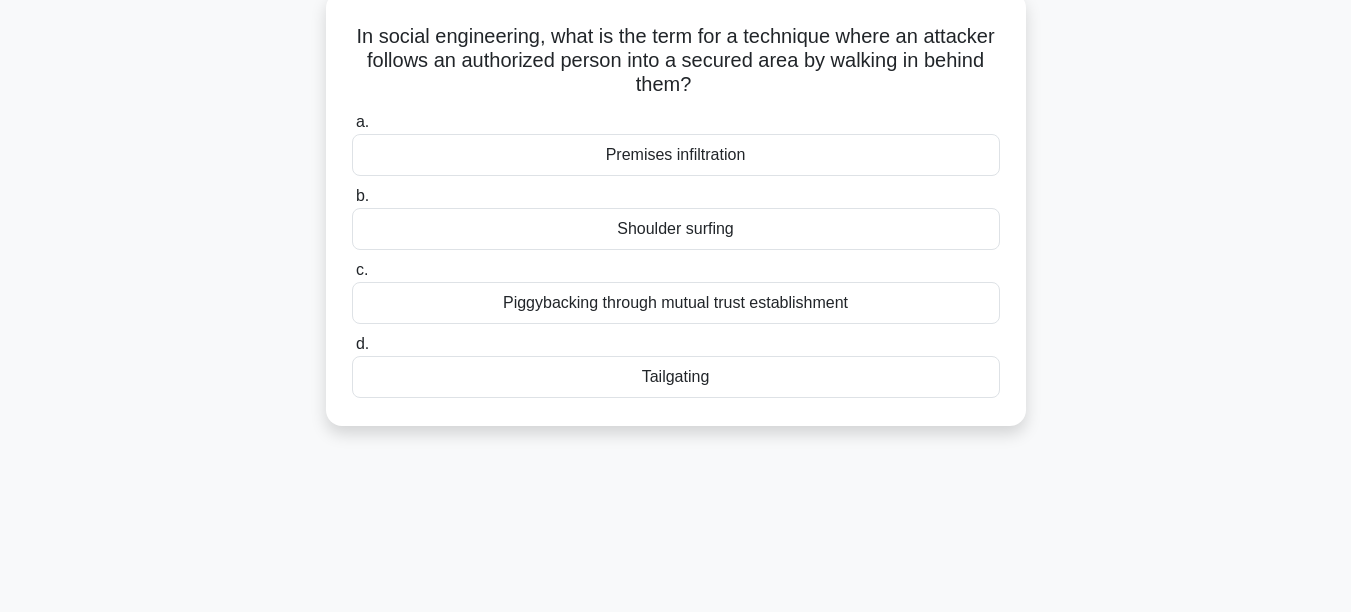scroll, scrollTop: 0, scrollLeft: 0, axis: both 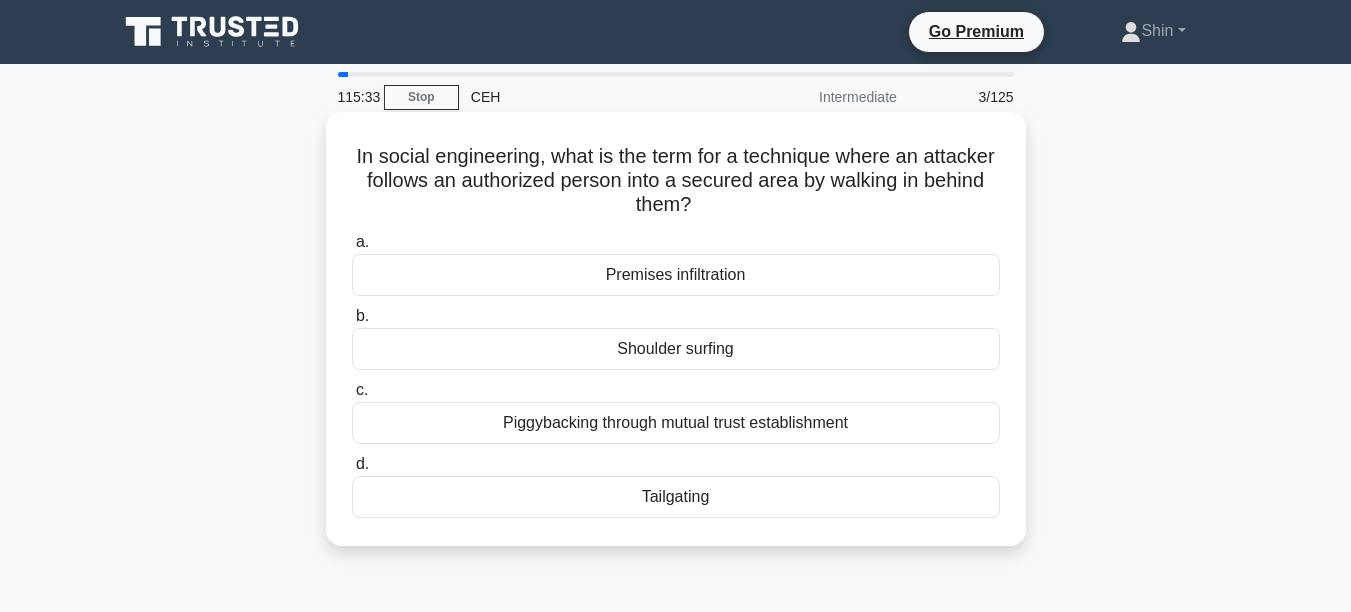 click on "Shoulder surfing" at bounding box center (676, 349) 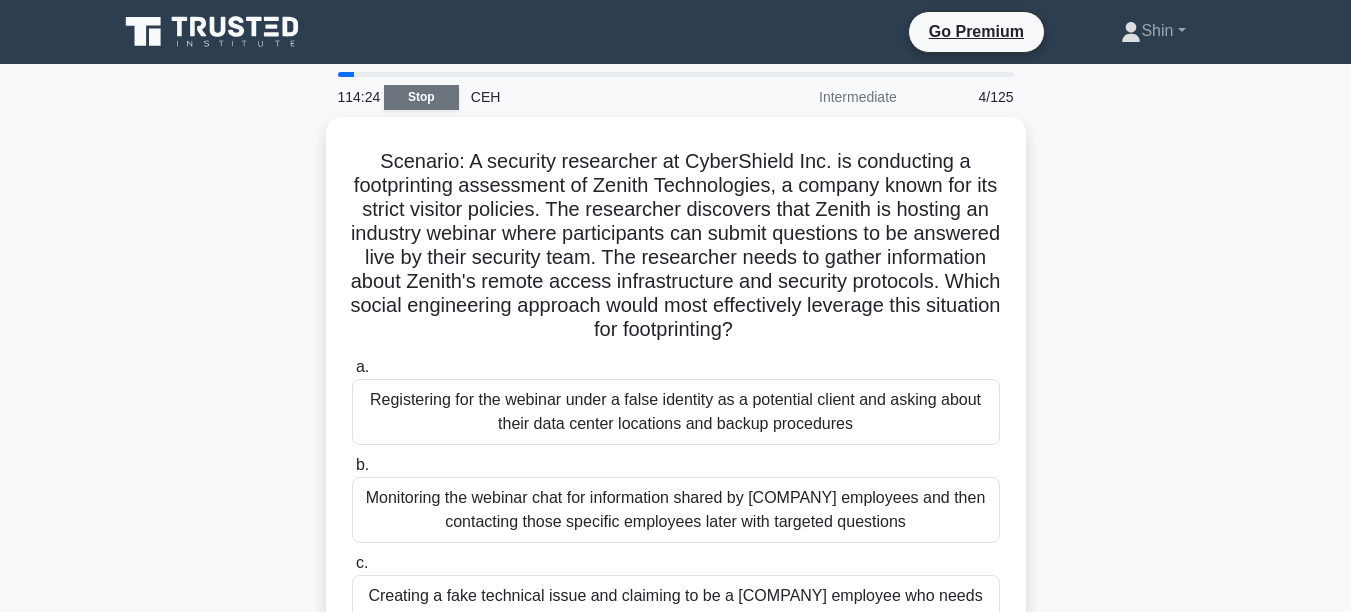 click on "Stop" at bounding box center [421, 97] 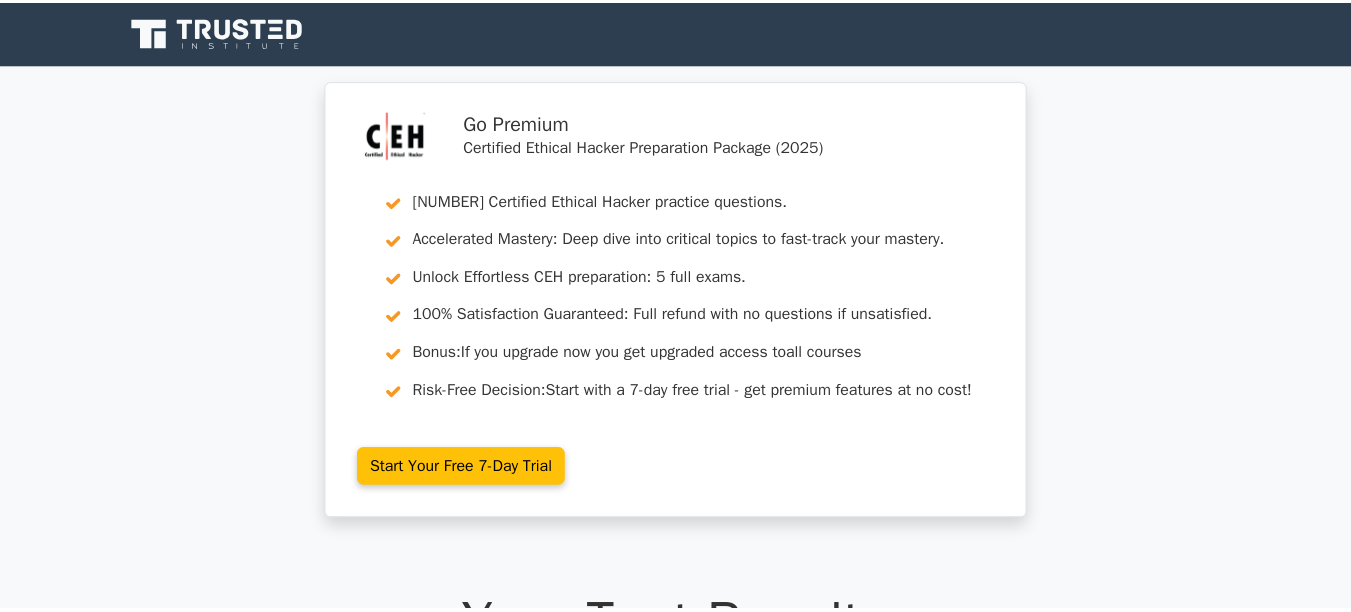 scroll, scrollTop: 0, scrollLeft: 0, axis: both 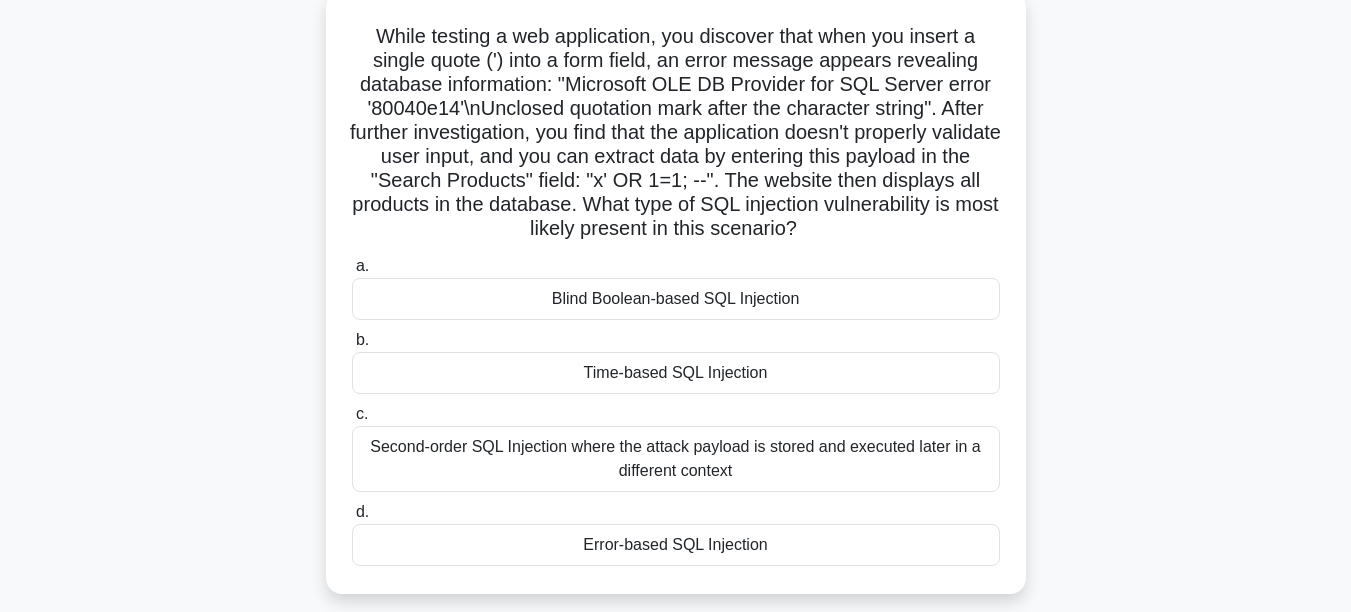 click on "Second-order SQL Injection where the attack payload is stored and executed later in a different context" at bounding box center (676, 459) 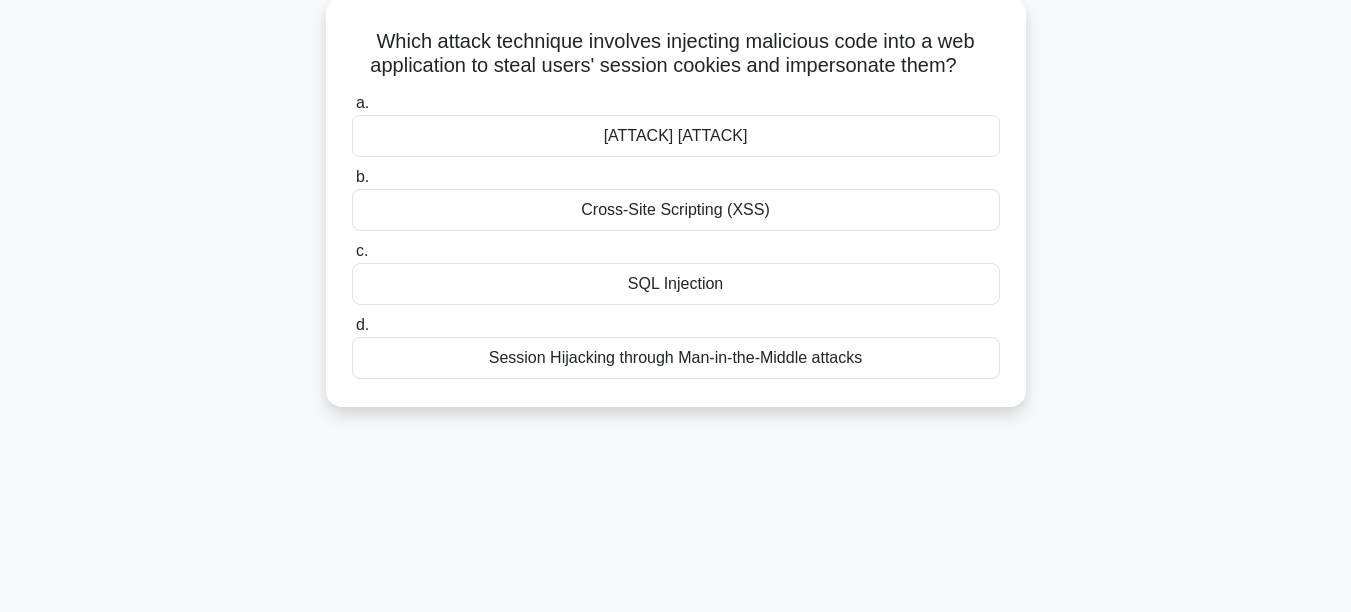 scroll, scrollTop: 0, scrollLeft: 0, axis: both 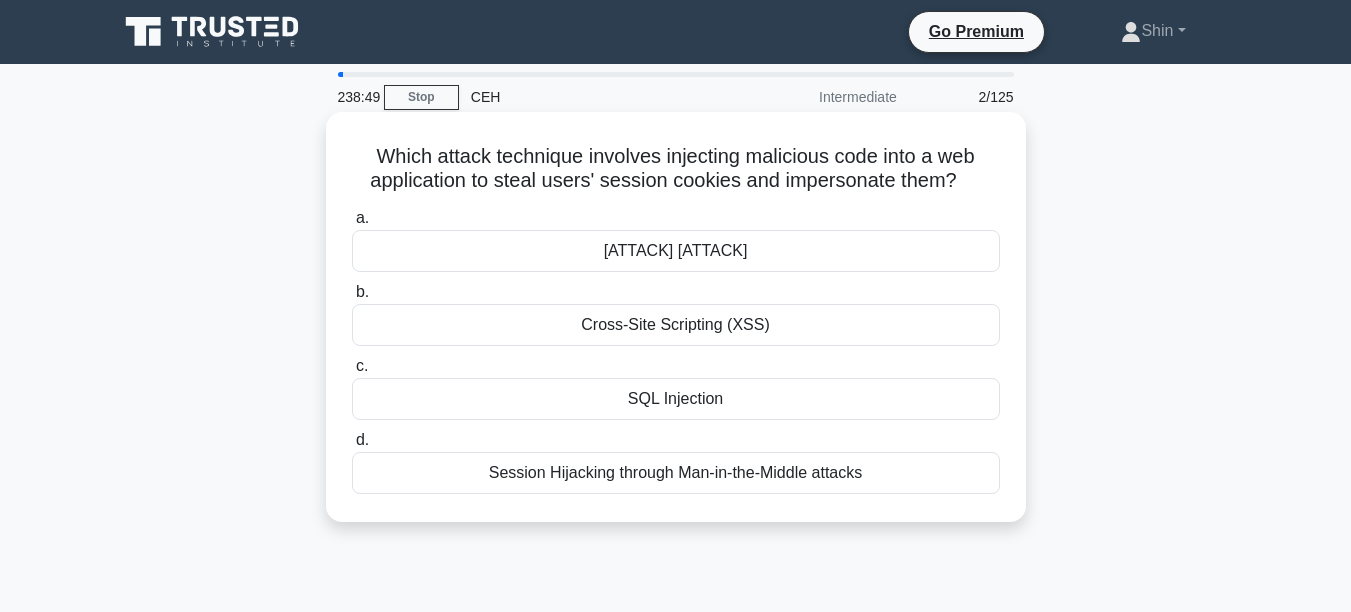 click on "Cross-Site Scripting (XSS)" at bounding box center (676, 325) 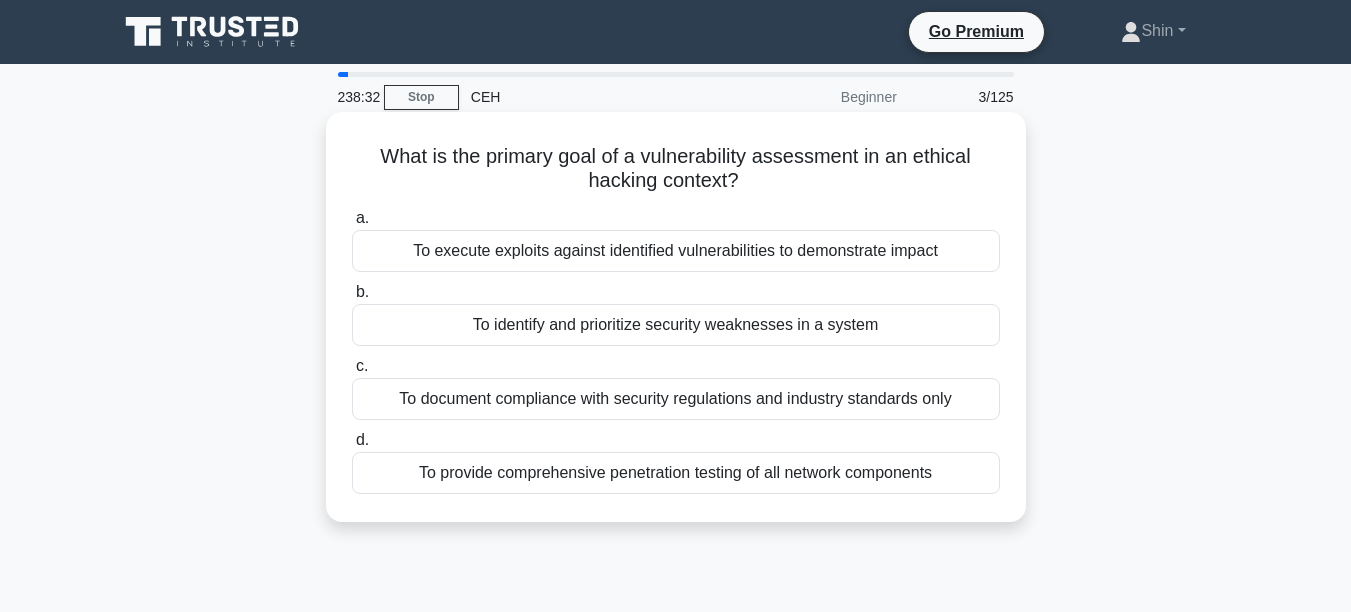 click on "To identify and prioritize security weaknesses in a system" at bounding box center (676, 325) 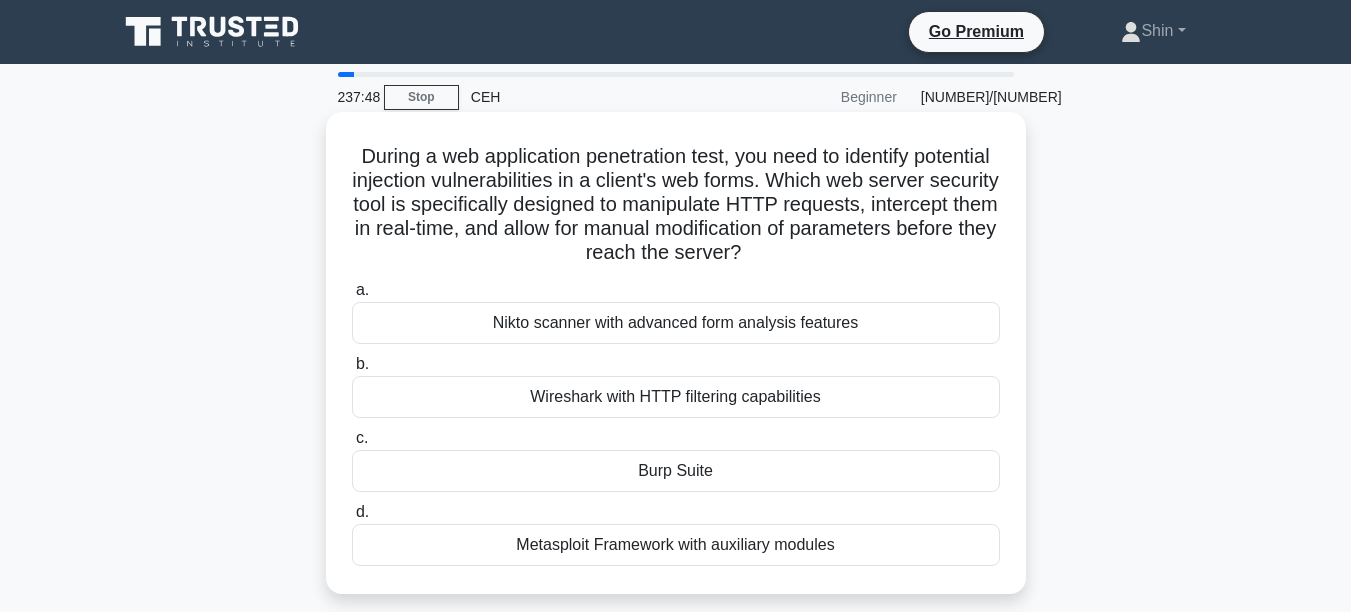 click on "Burp Suite" at bounding box center (676, 471) 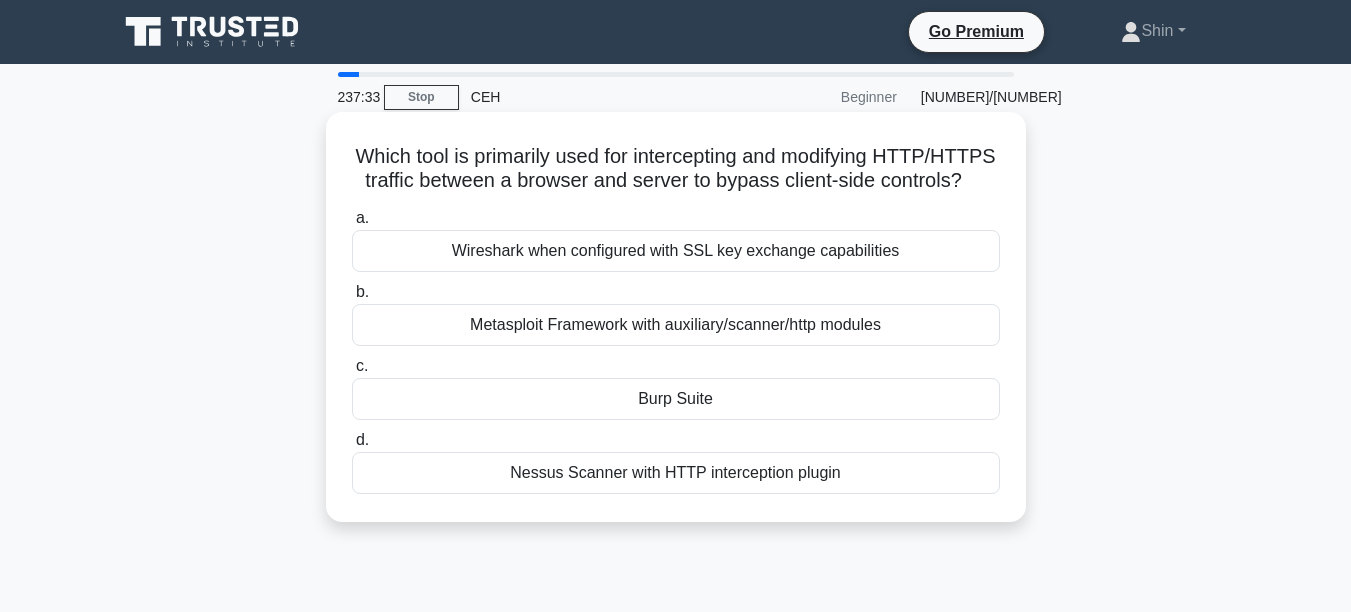 click on "Burp Suite" at bounding box center [676, 399] 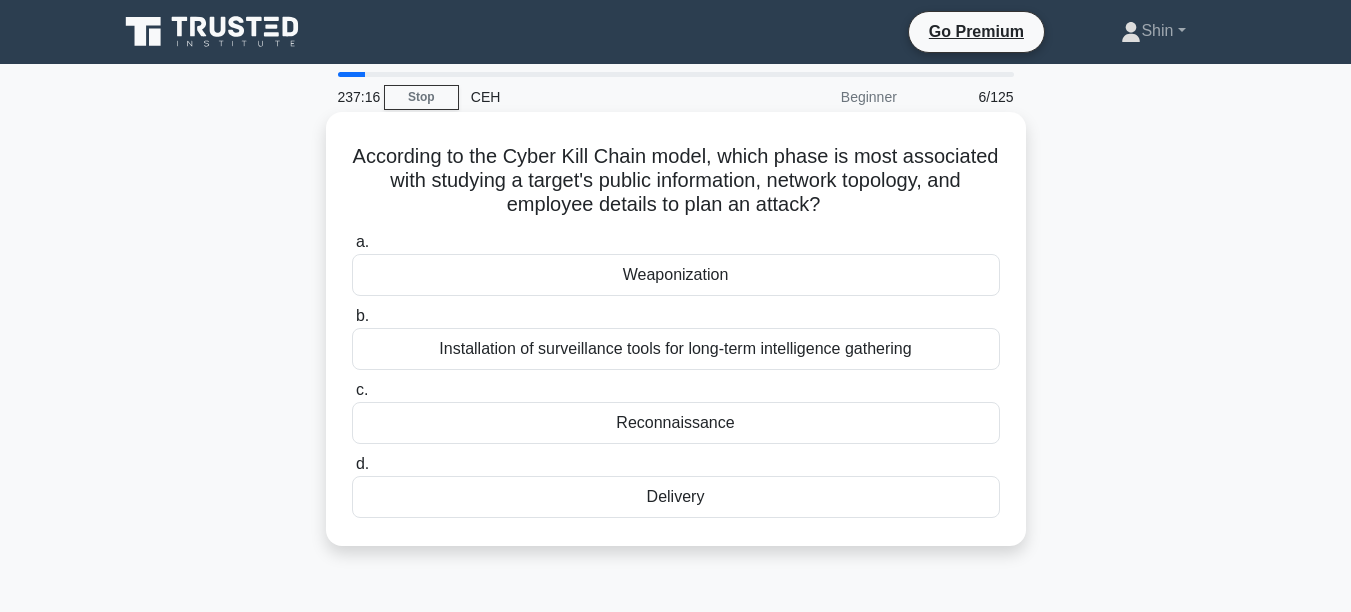 click on "Reconnaissance" at bounding box center [676, 423] 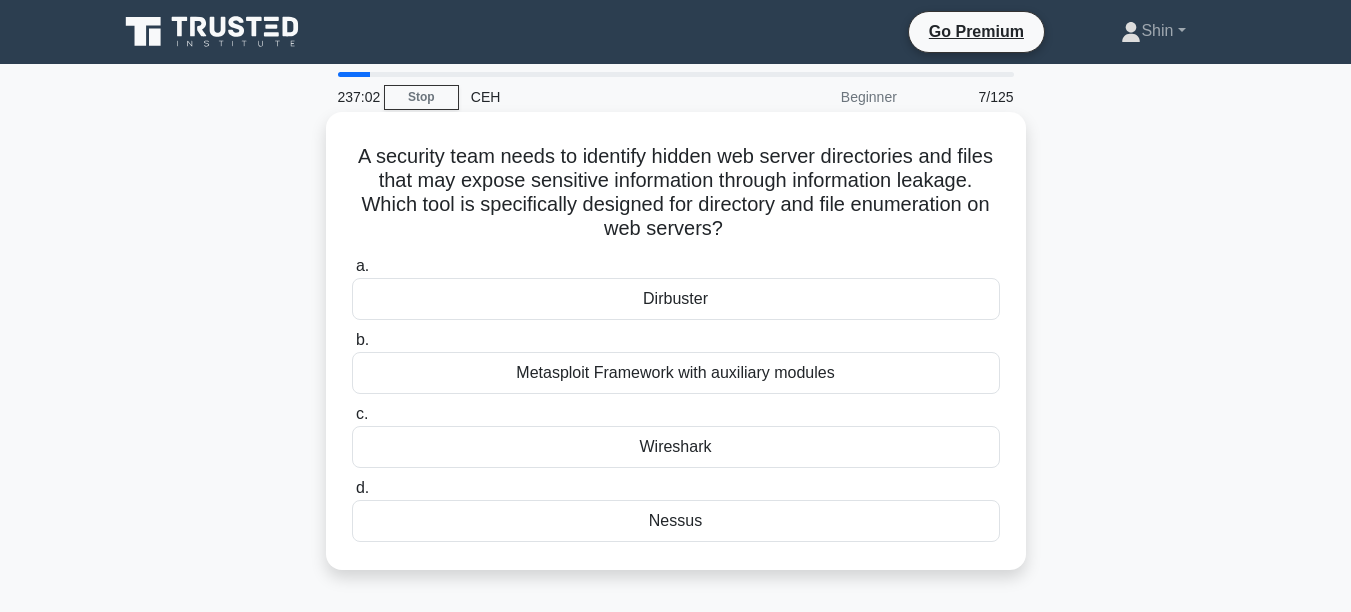 click on "Dirbuster" at bounding box center [676, 299] 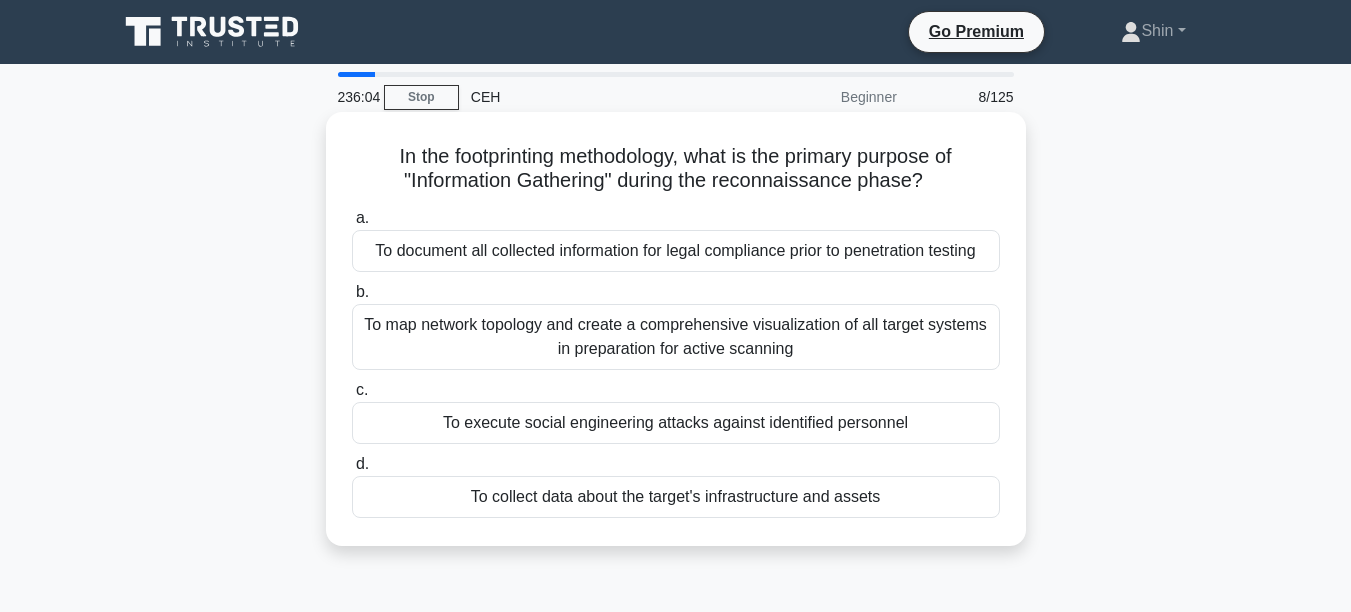 click on "To map network topology and create a comprehensive visualization of all target systems in preparation for active scanning" at bounding box center [676, 337] 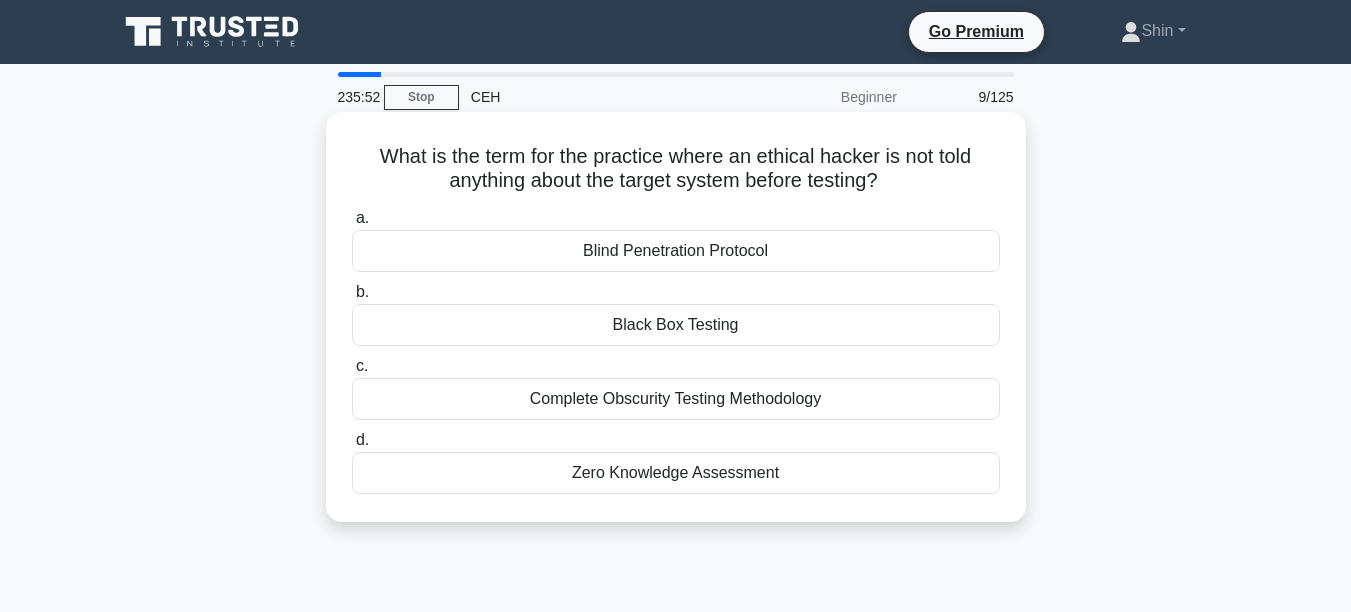 click on "Black Box Testing" at bounding box center (676, 325) 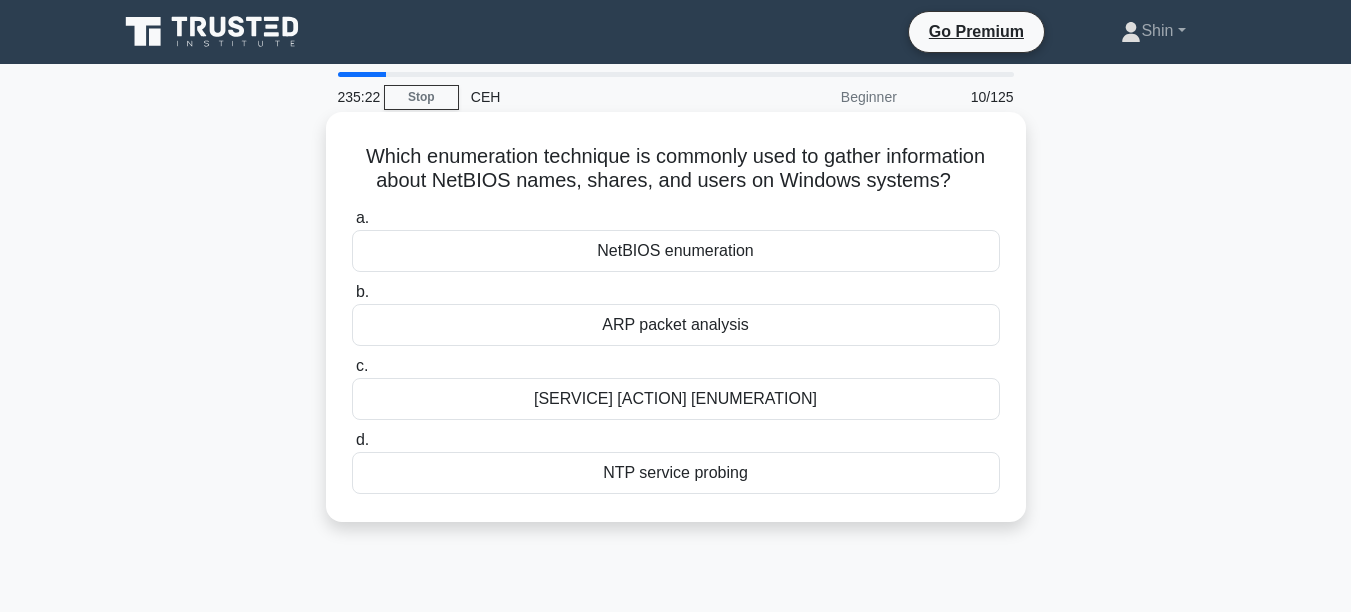 click on "NetBIOS enumeration" at bounding box center (676, 251) 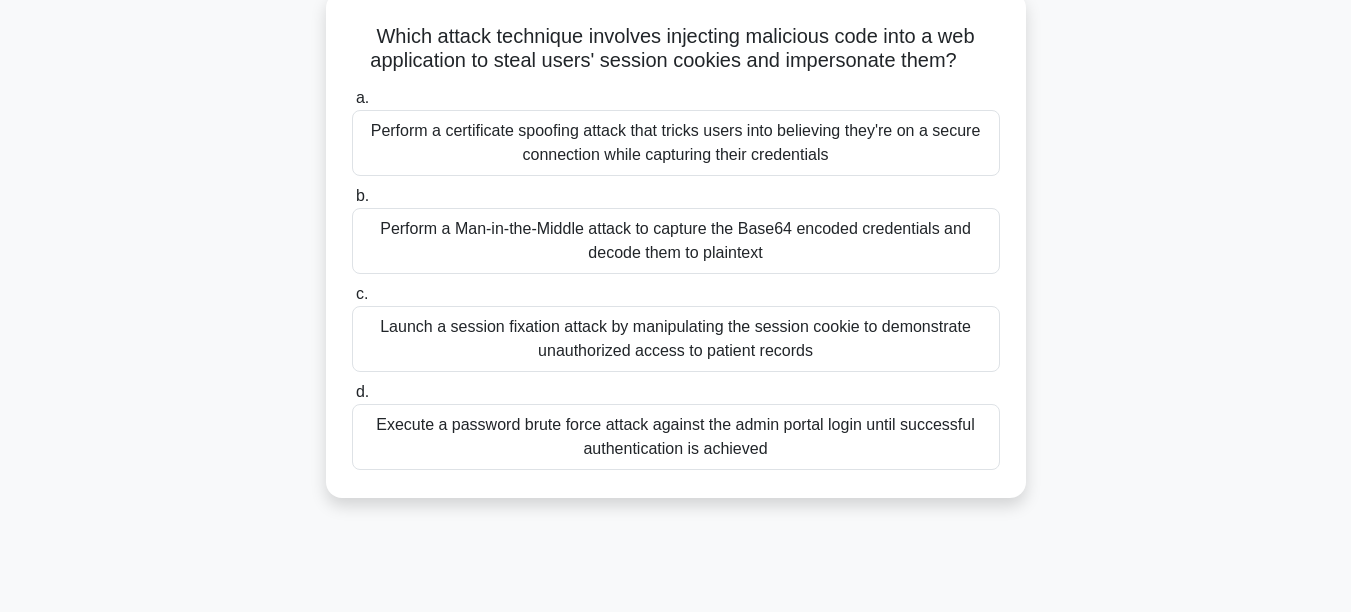 scroll, scrollTop: 240, scrollLeft: 0, axis: vertical 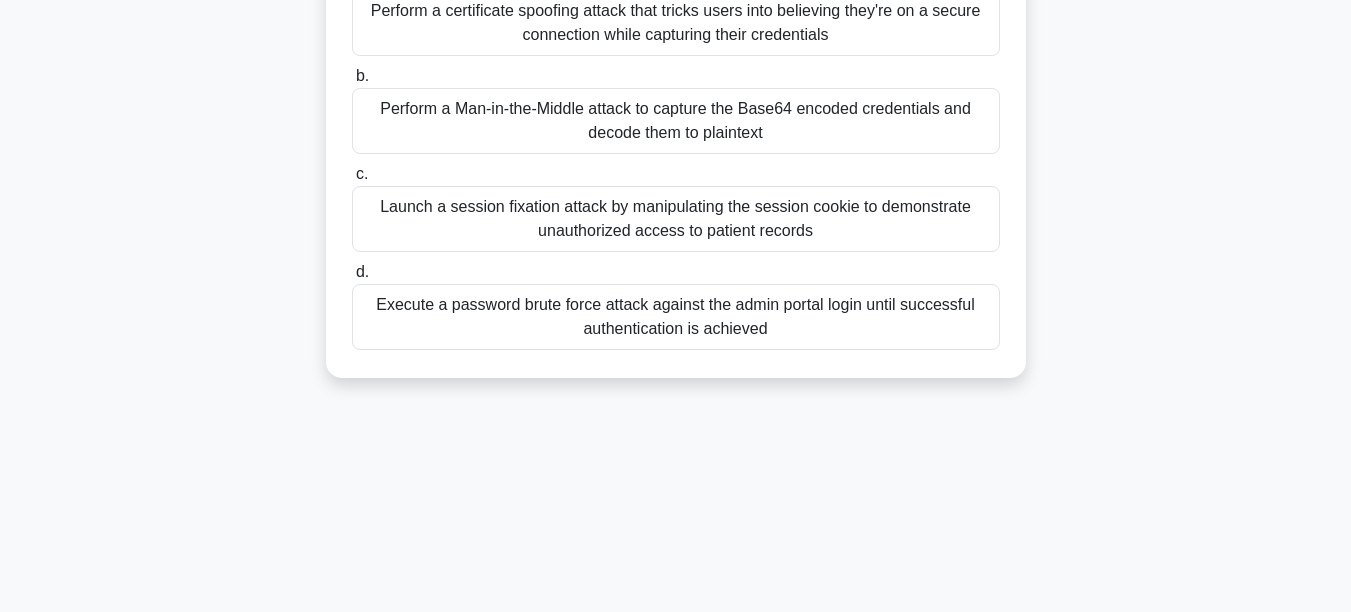 click on "Perform a Man-in-the-Middle attack to capture the Base64 encoded credentials and decode them to plaintext" at bounding box center [676, 121] 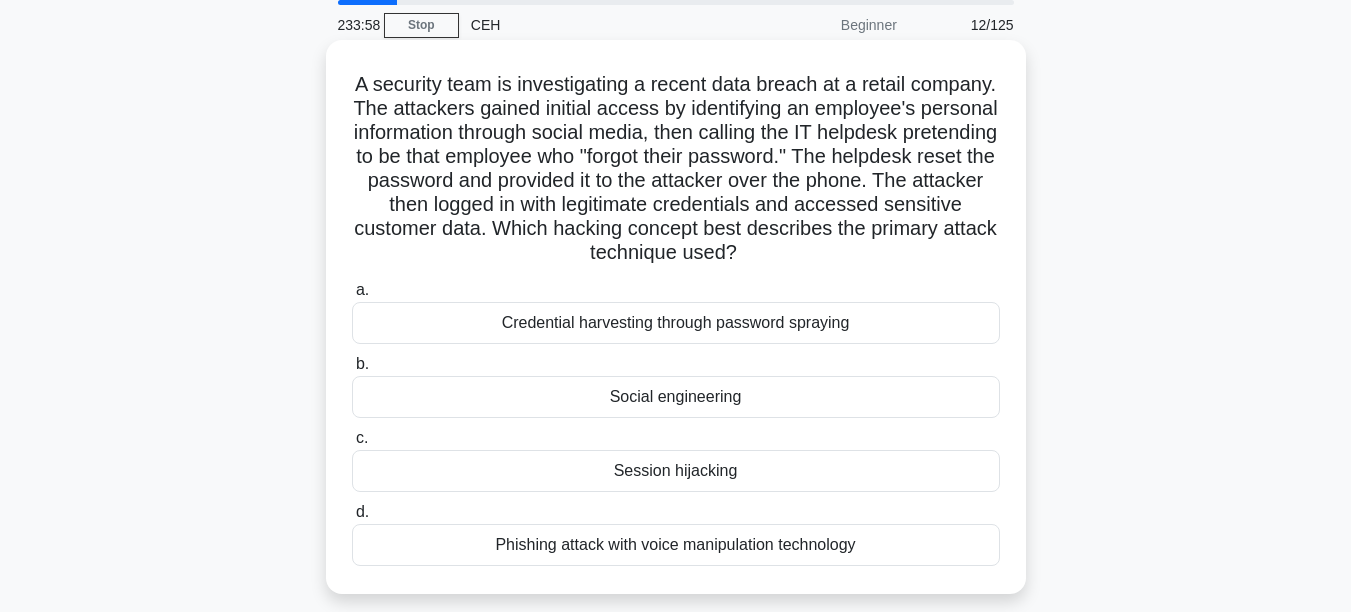 scroll, scrollTop: 120, scrollLeft: 0, axis: vertical 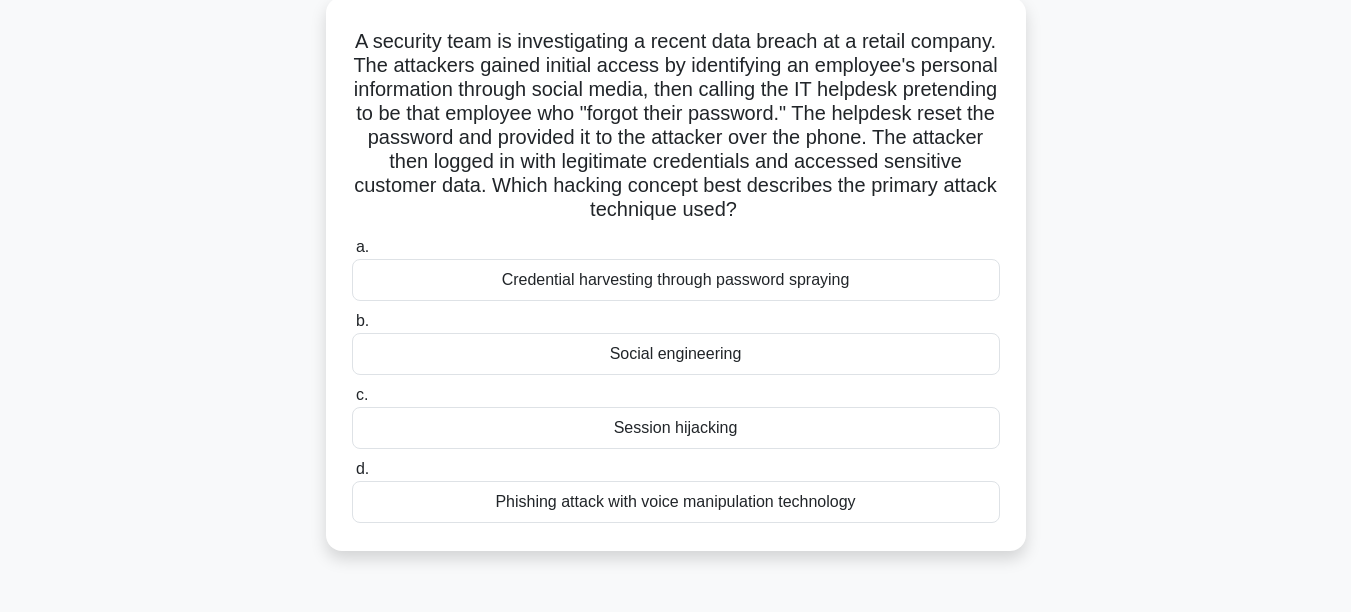 click on "Phishing attack with voice manipulation technology" at bounding box center [676, 502] 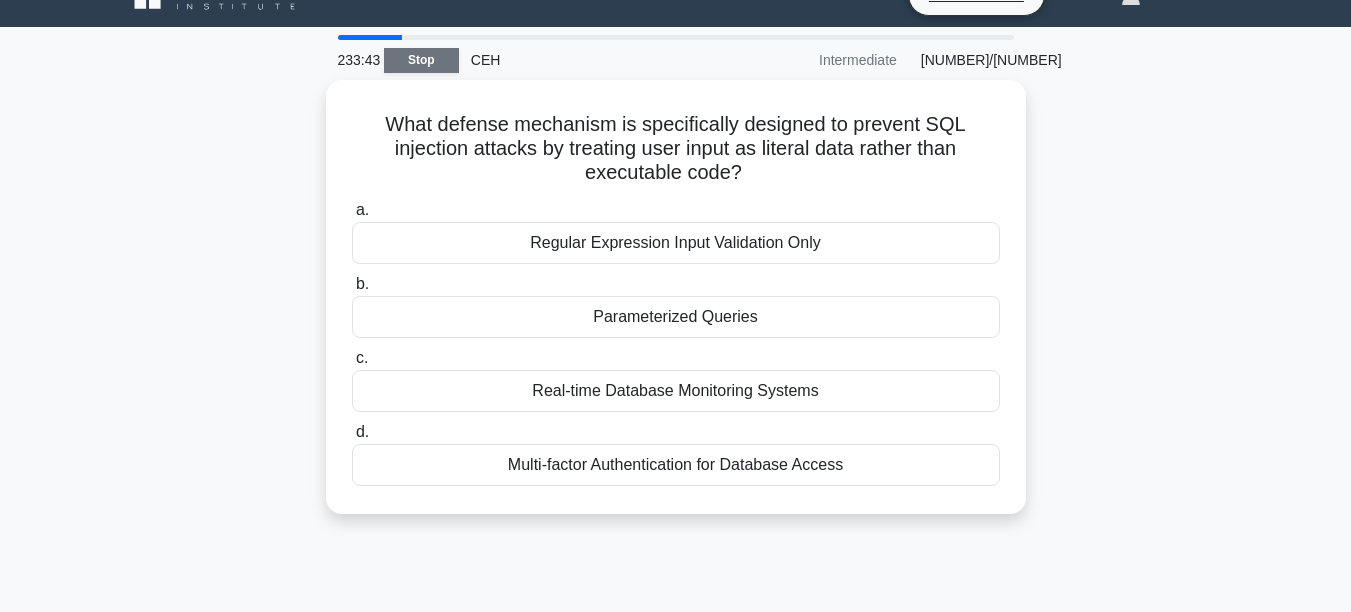 scroll, scrollTop: 0, scrollLeft: 0, axis: both 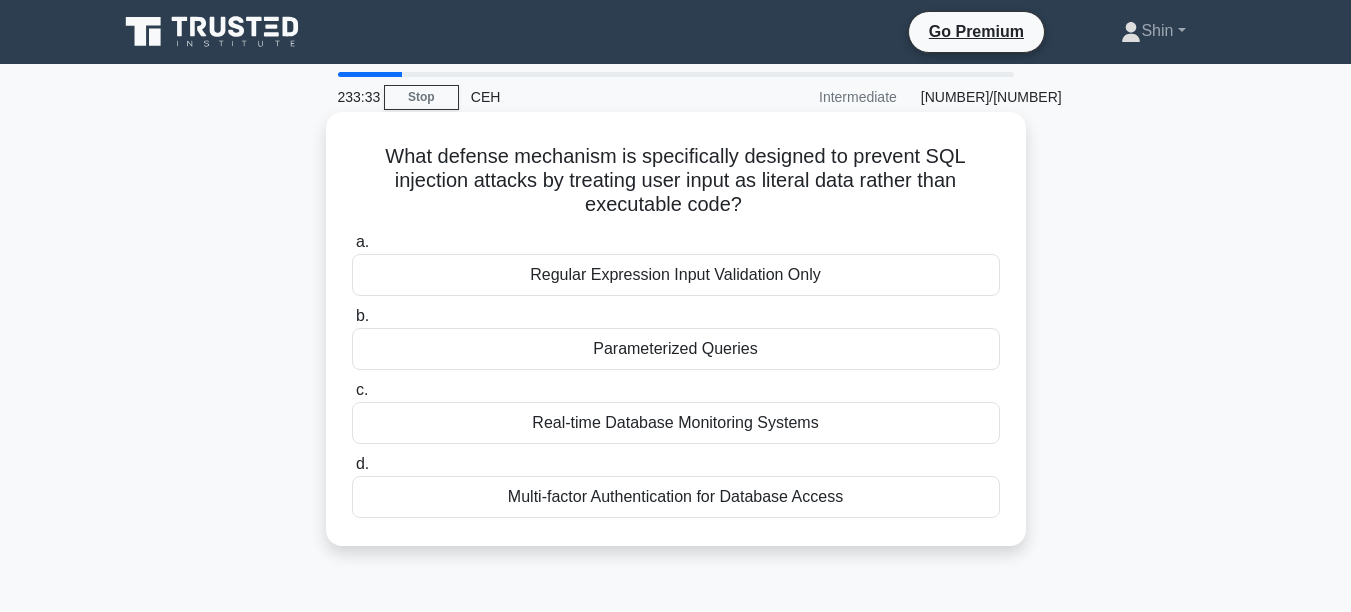 click on "Regular Expression Input Validation Only" at bounding box center [676, 275] 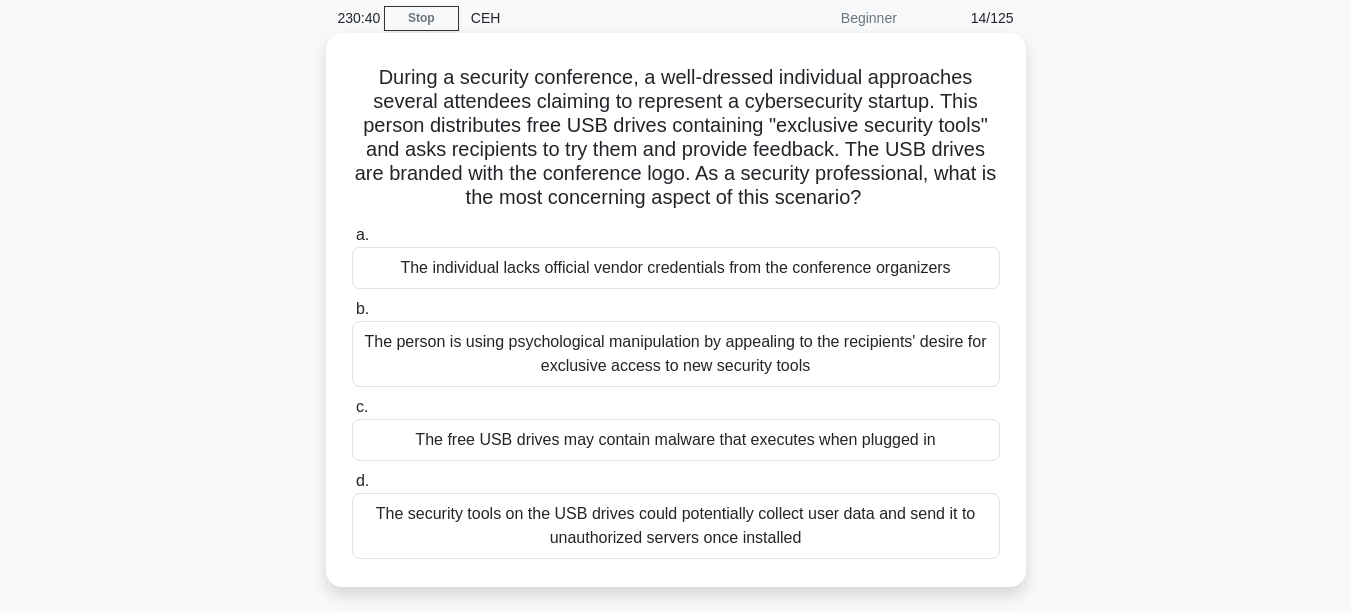scroll, scrollTop: 120, scrollLeft: 0, axis: vertical 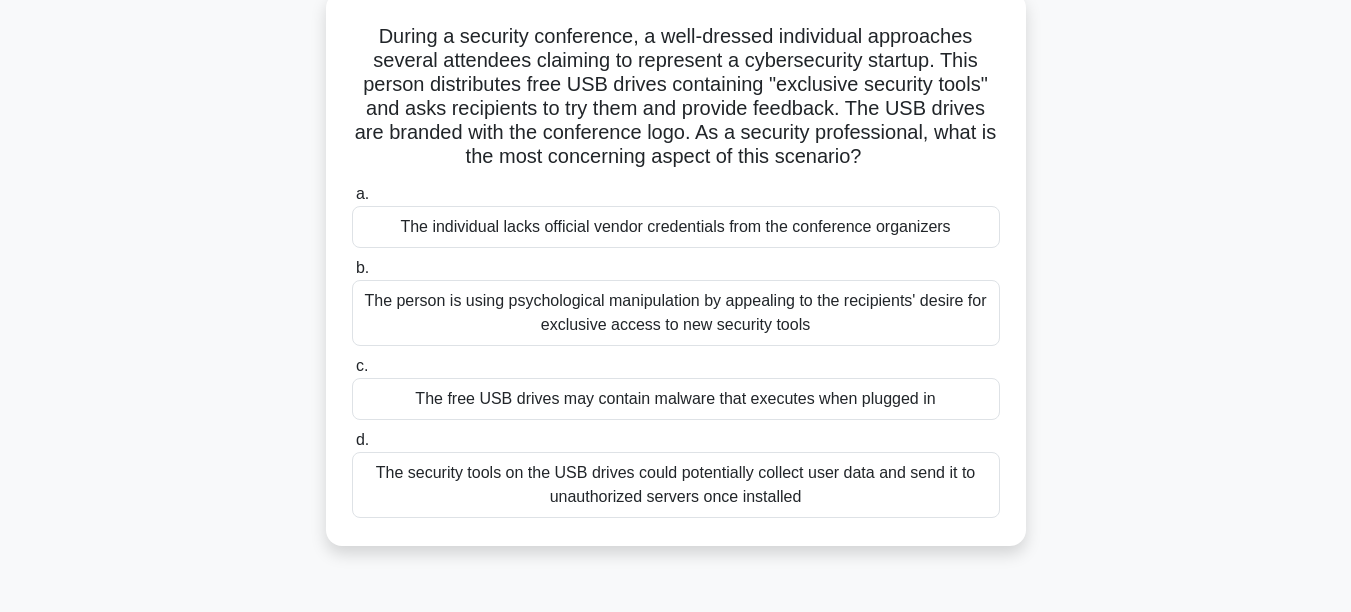click on "The free USB drives may contain malware that executes when plugged in" at bounding box center (676, 399) 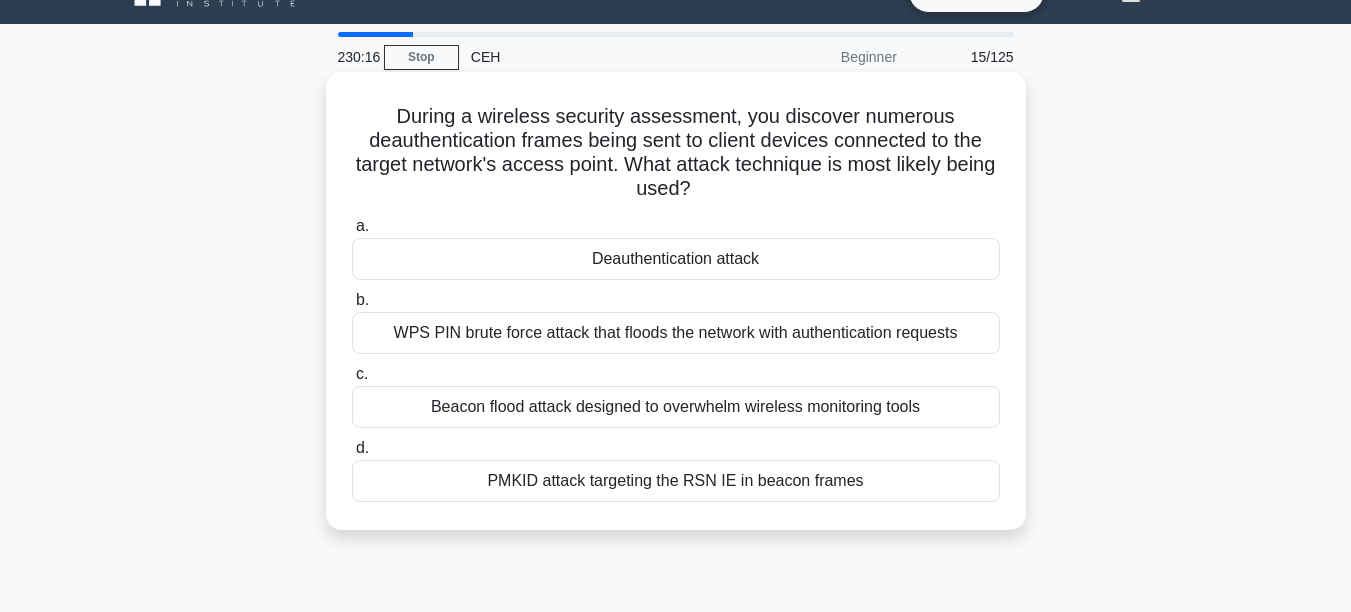 scroll, scrollTop: 0, scrollLeft: 0, axis: both 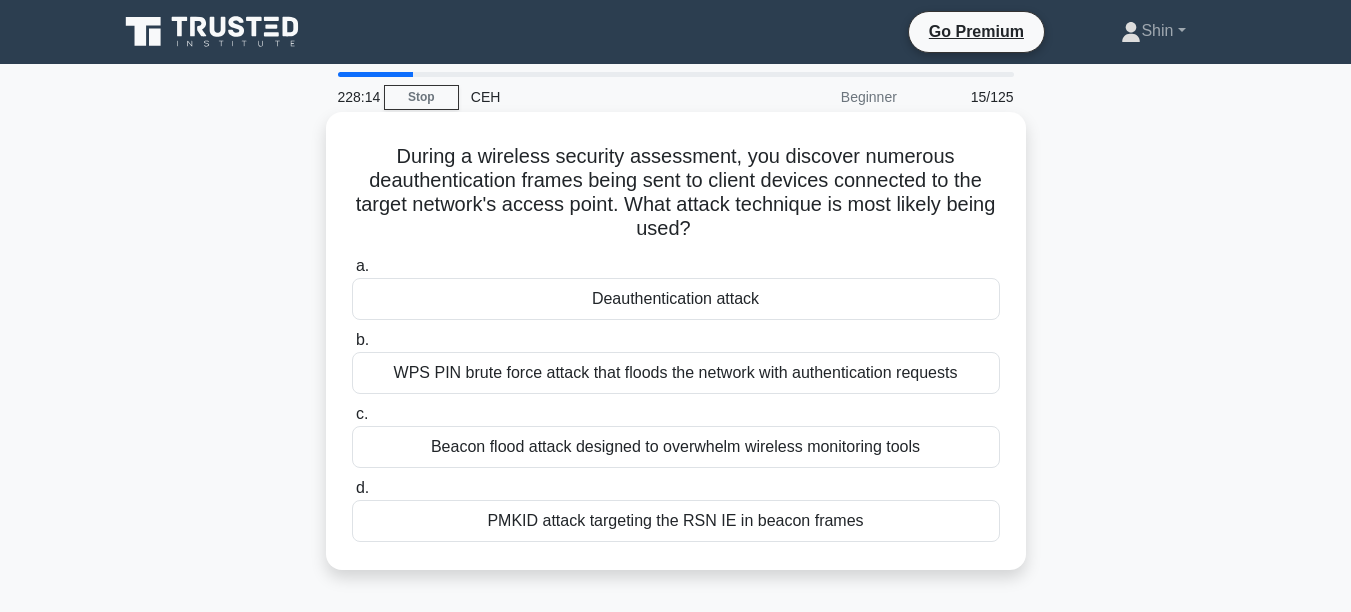 click on "Deauthentication attack" at bounding box center (676, 299) 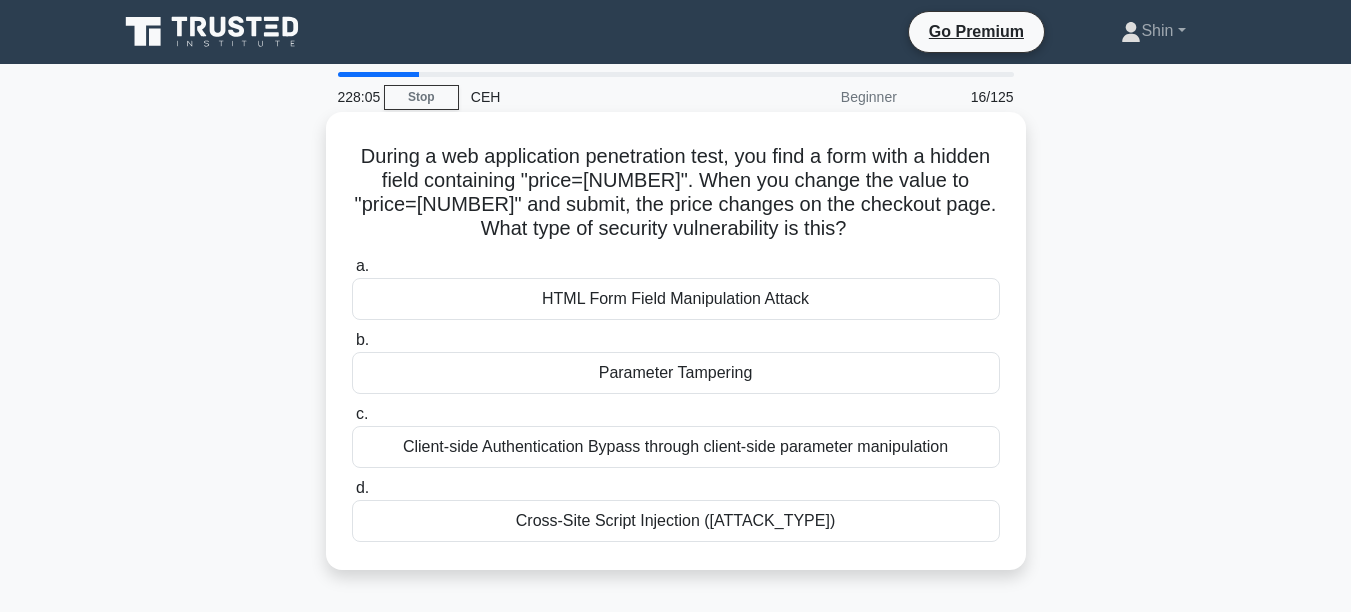 click on "Parameter Tampering" at bounding box center (676, 373) 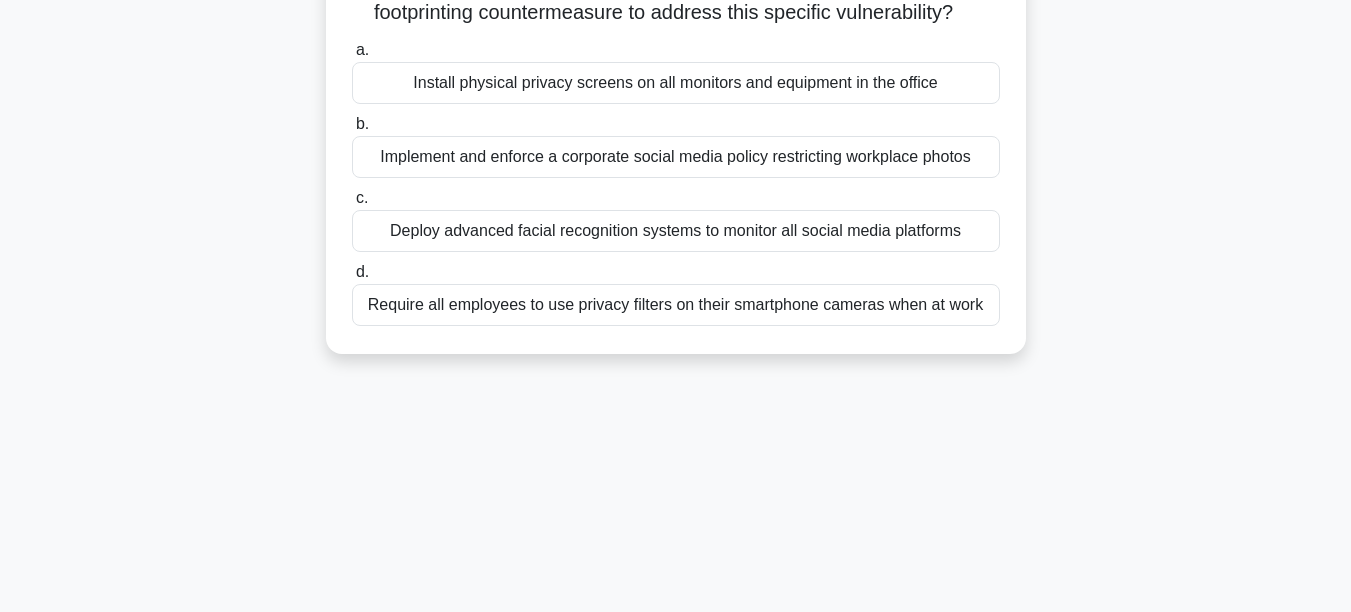 scroll, scrollTop: 120, scrollLeft: 0, axis: vertical 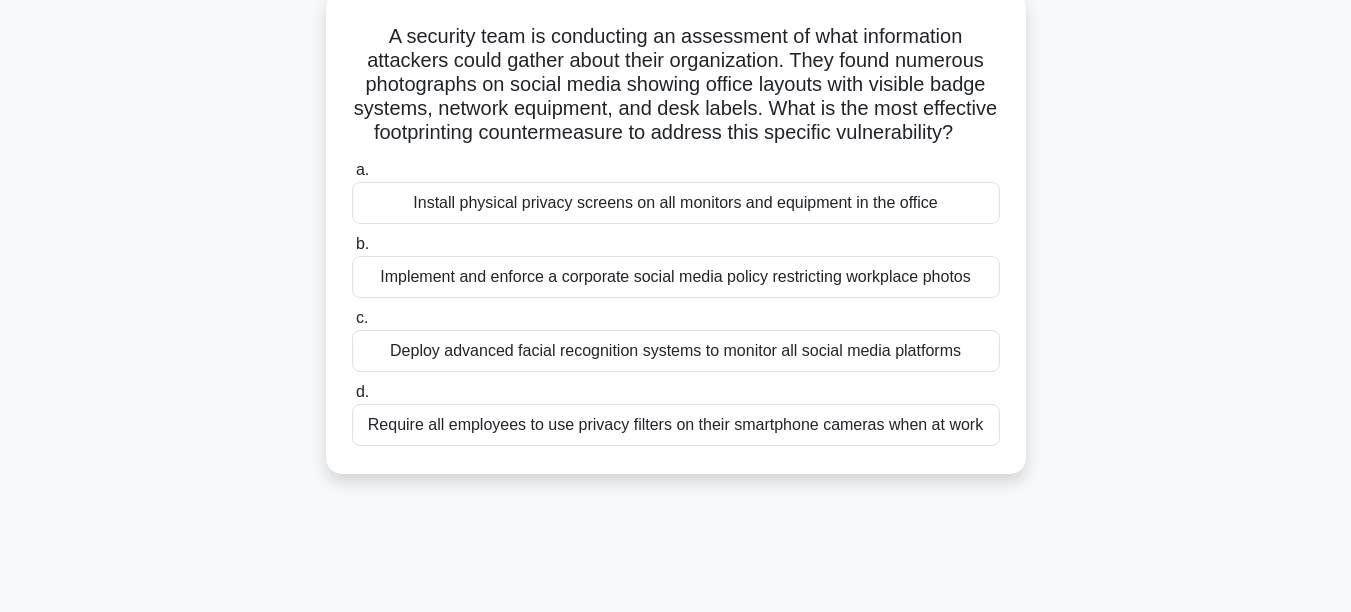 click on "Implement and enforce a corporate social media policy restricting workplace photos" at bounding box center (676, 277) 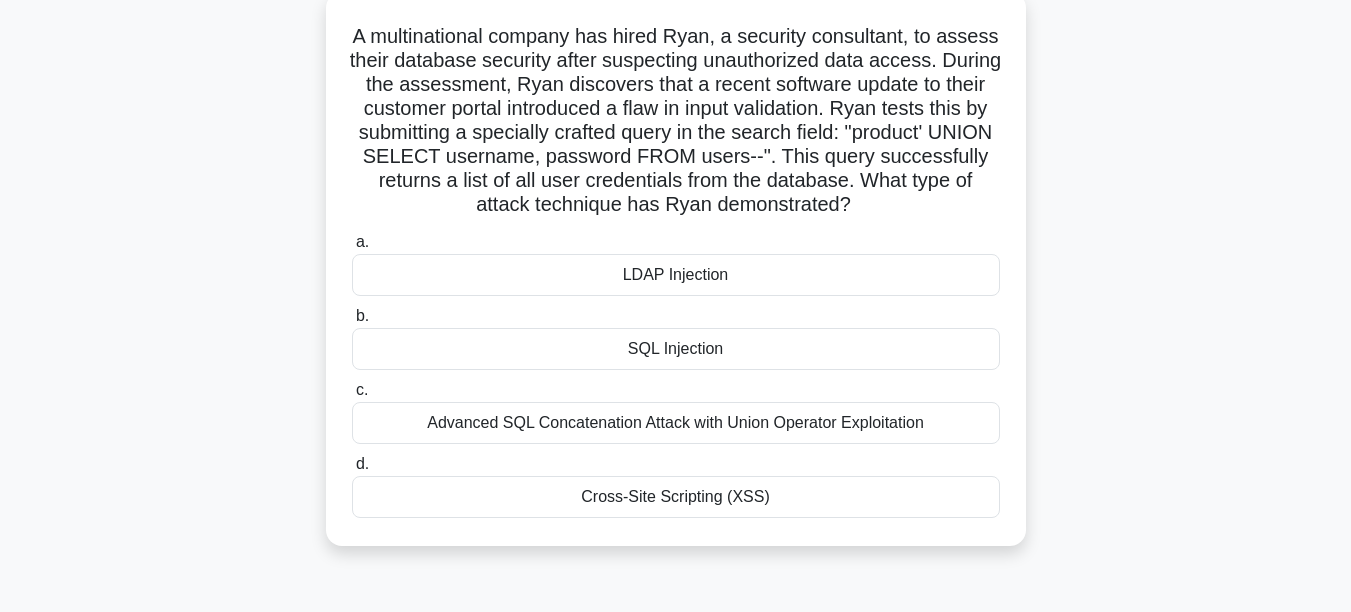click on "SQL Injection" at bounding box center (676, 349) 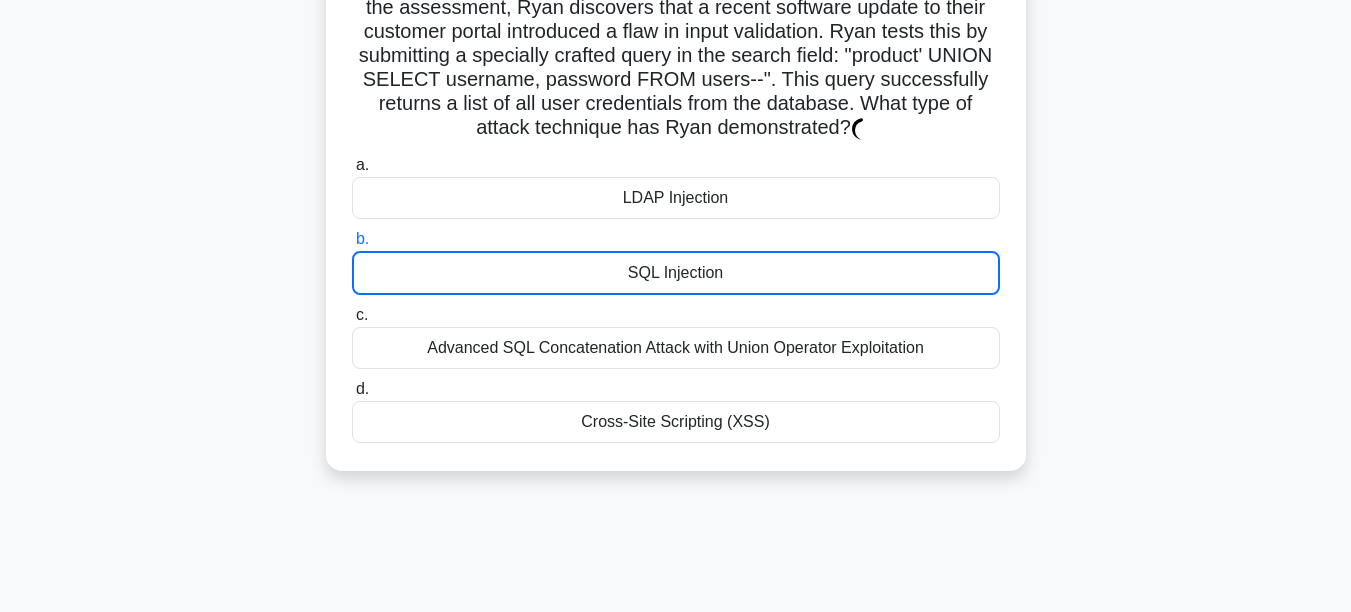 scroll, scrollTop: 240, scrollLeft: 0, axis: vertical 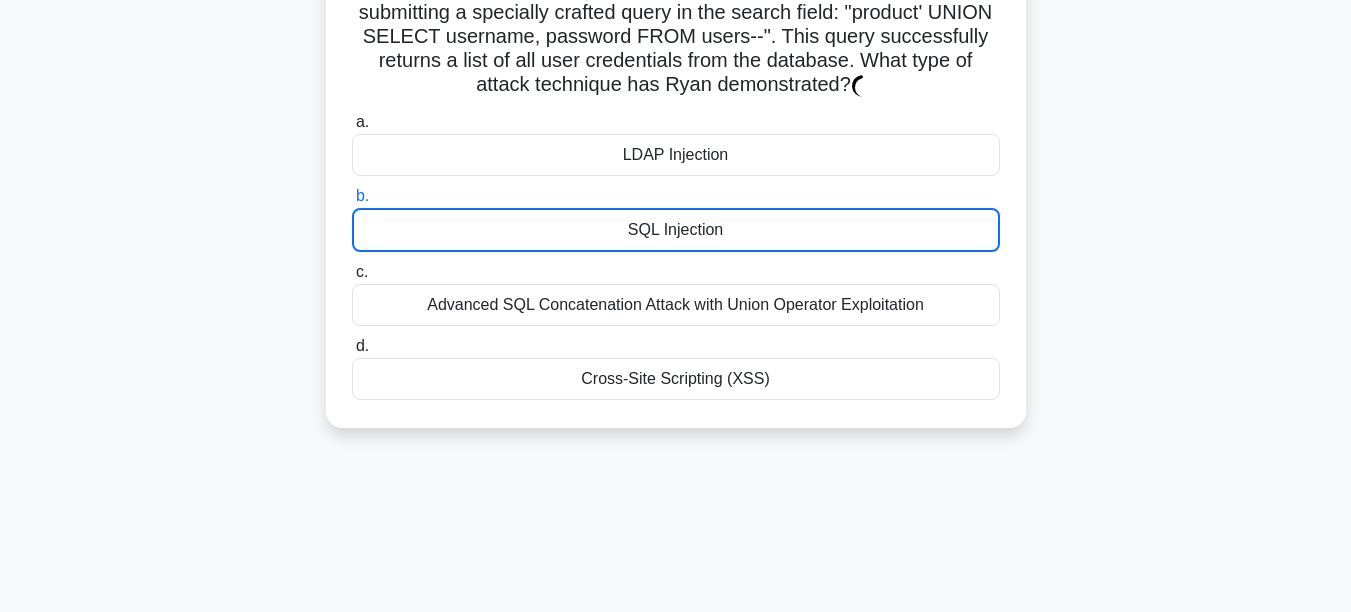 click on "SQL Injection" at bounding box center (676, 230) 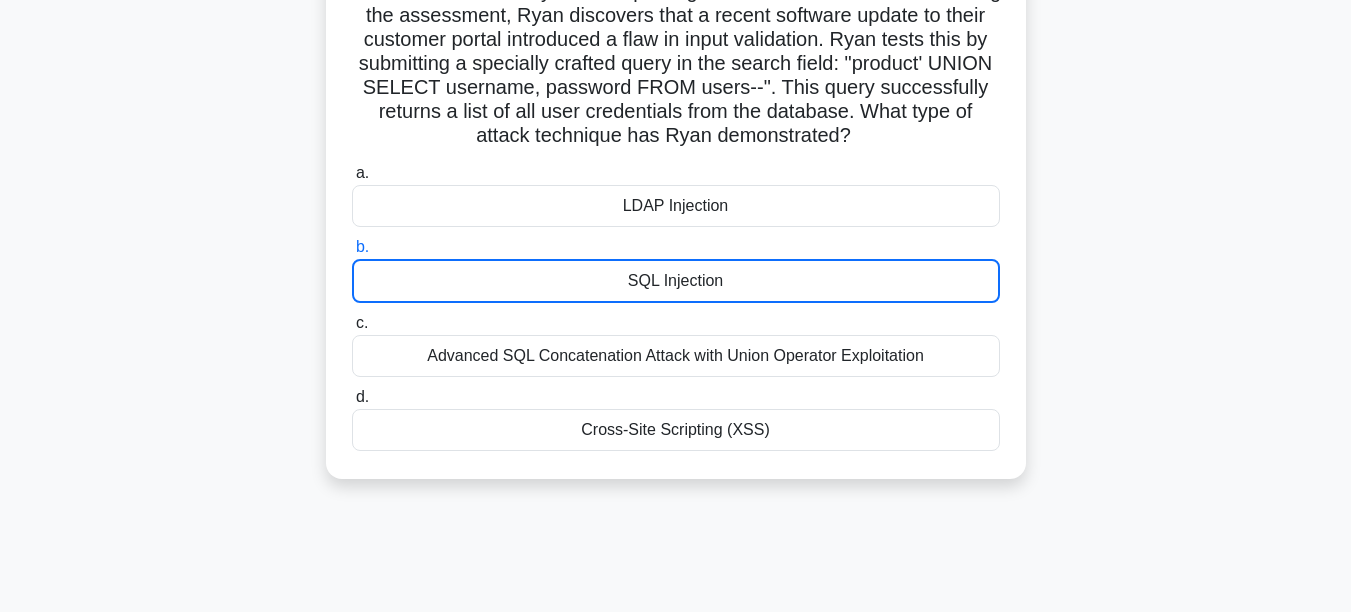 scroll, scrollTop: 240, scrollLeft: 0, axis: vertical 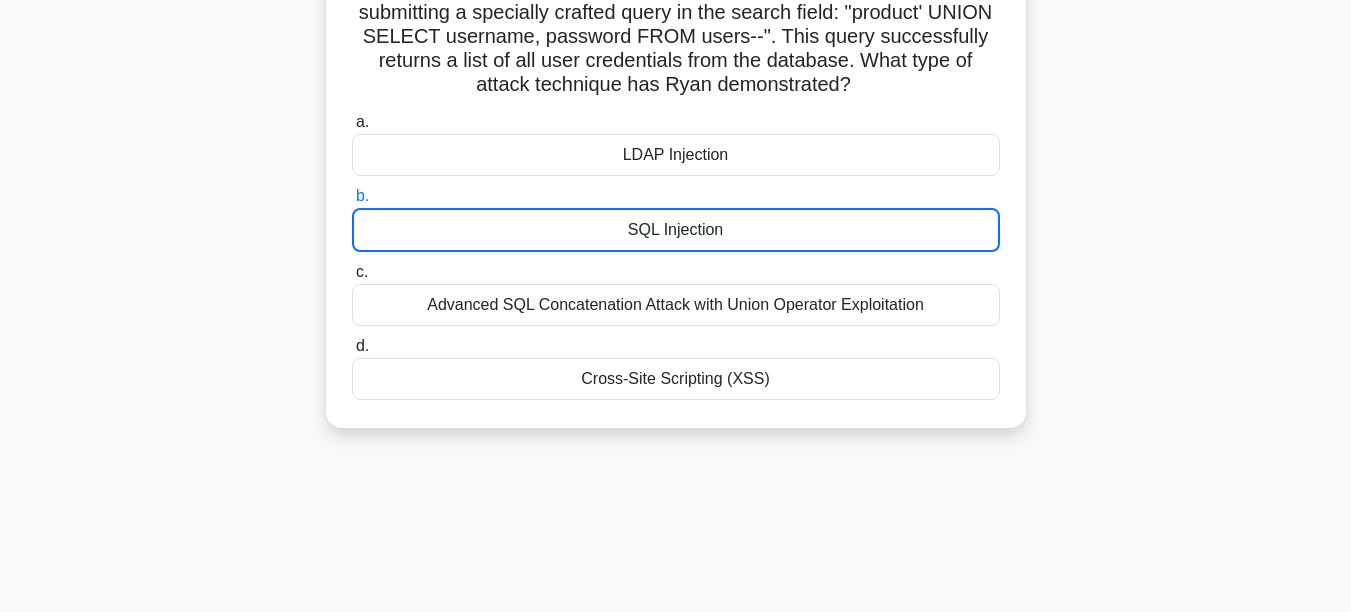 click on "SQL Injection" at bounding box center [676, 230] 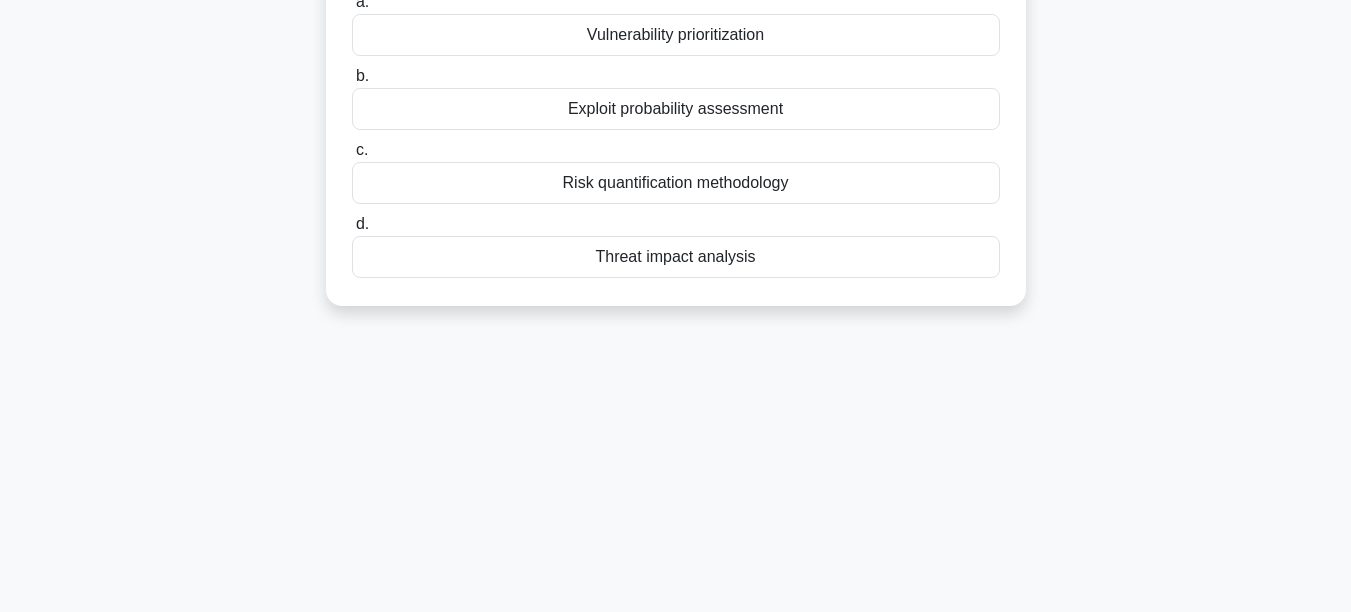 scroll, scrollTop: 0, scrollLeft: 0, axis: both 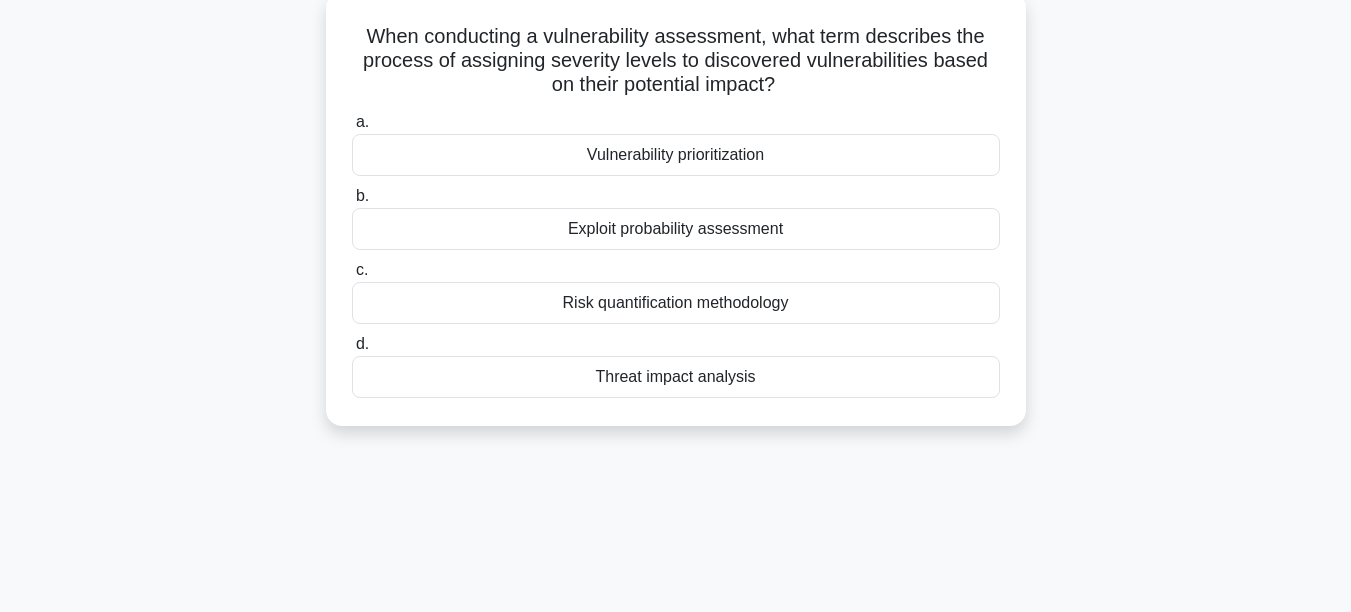click on "Threat impact analysis" at bounding box center [676, 377] 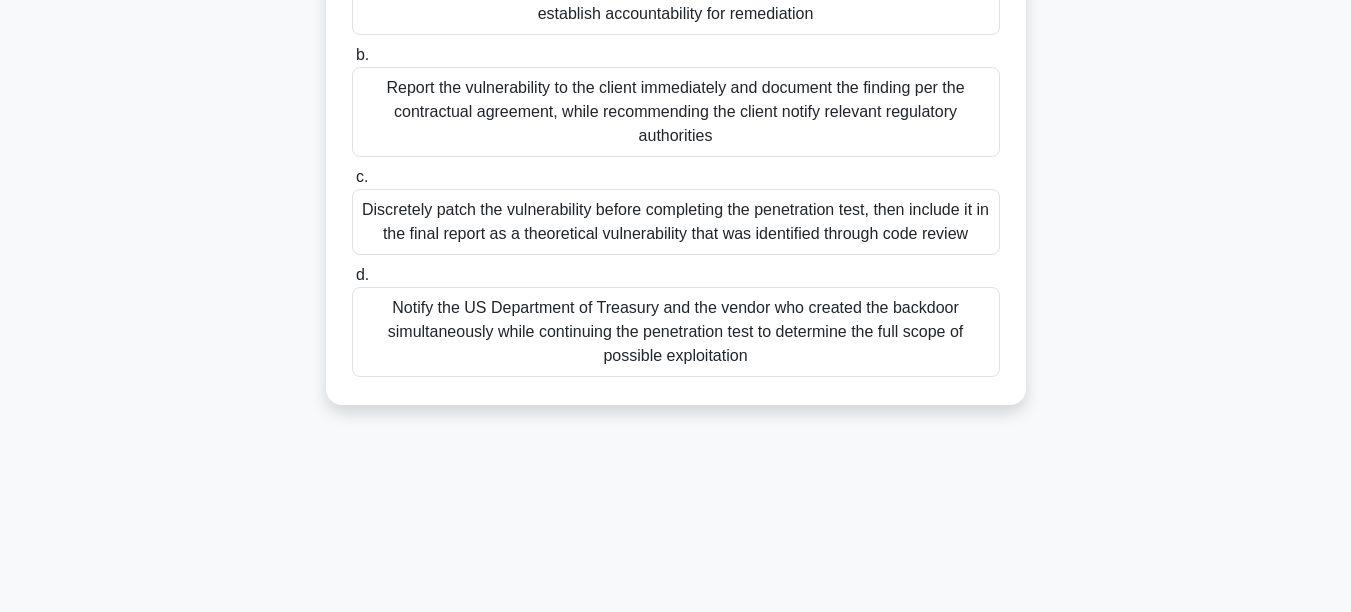 scroll, scrollTop: 468, scrollLeft: 0, axis: vertical 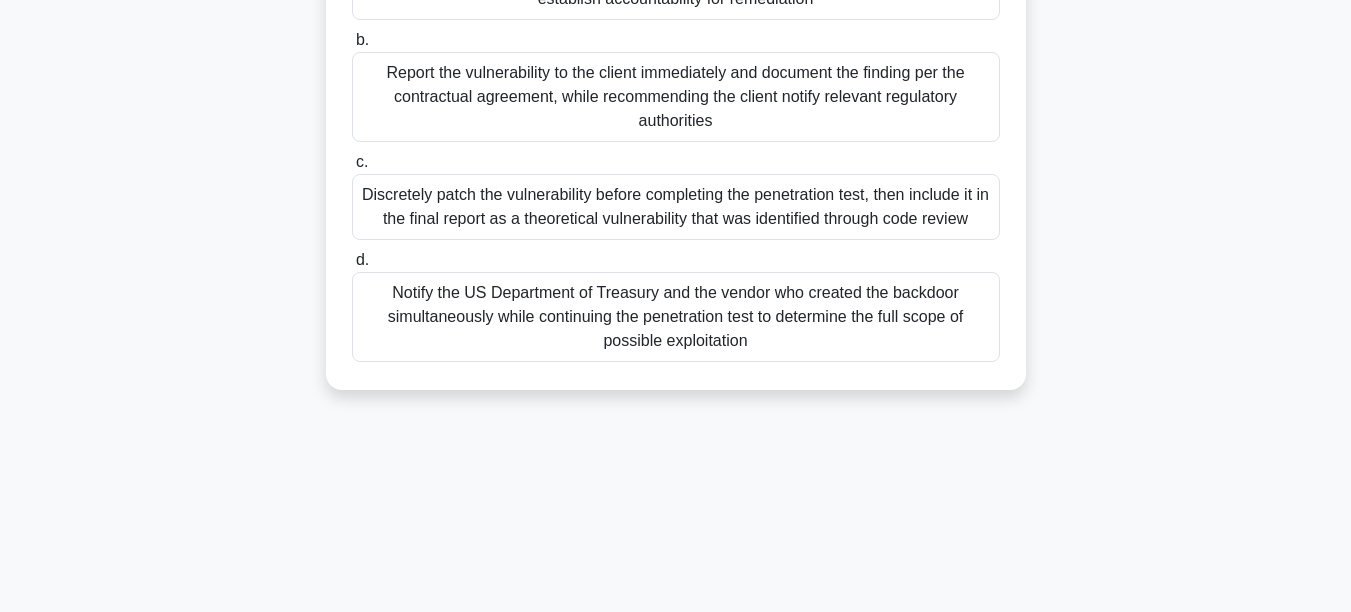 click on "Notify the US Department of Treasury and the vendor who created the backdoor simultaneously while continuing the penetration test to determine the full scope of possible exploitation" at bounding box center [676, 317] 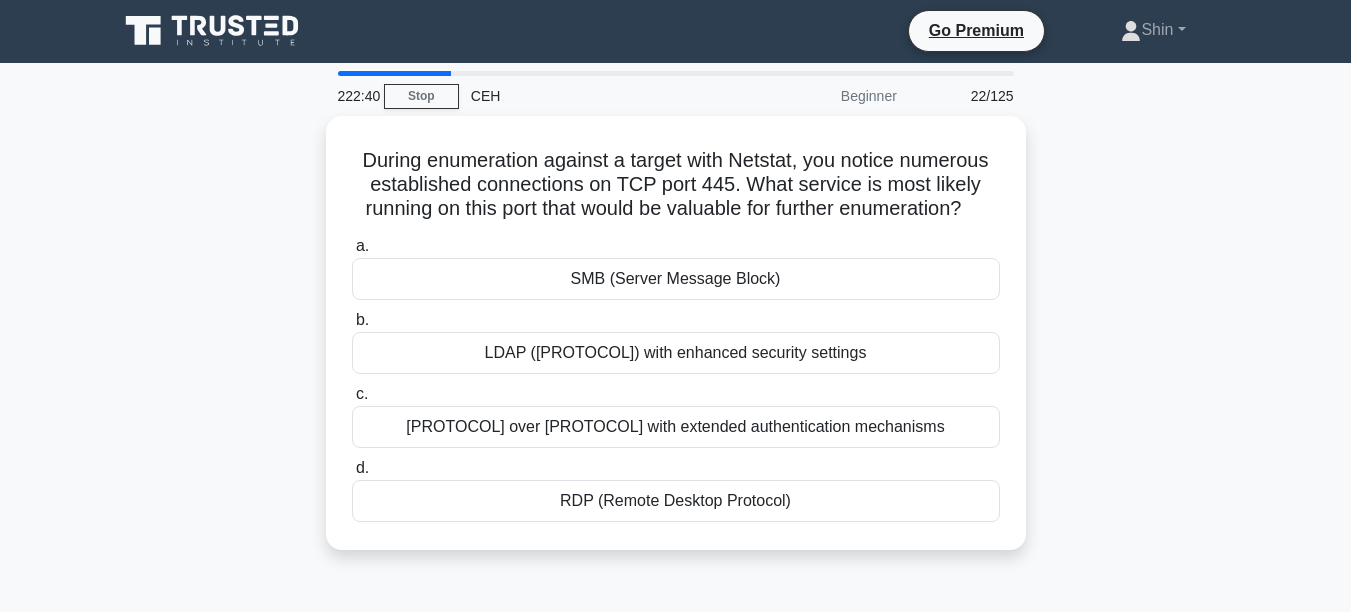 scroll, scrollTop: 0, scrollLeft: 0, axis: both 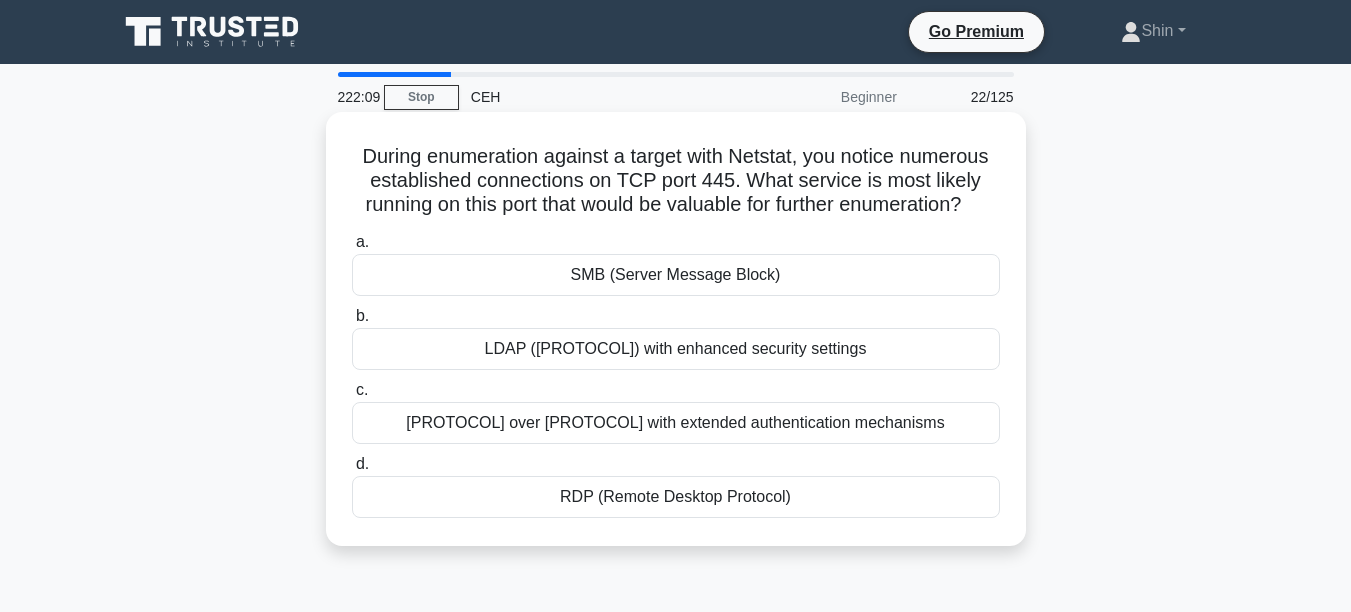 click on "SMB (Server Message Block)" at bounding box center [676, 275] 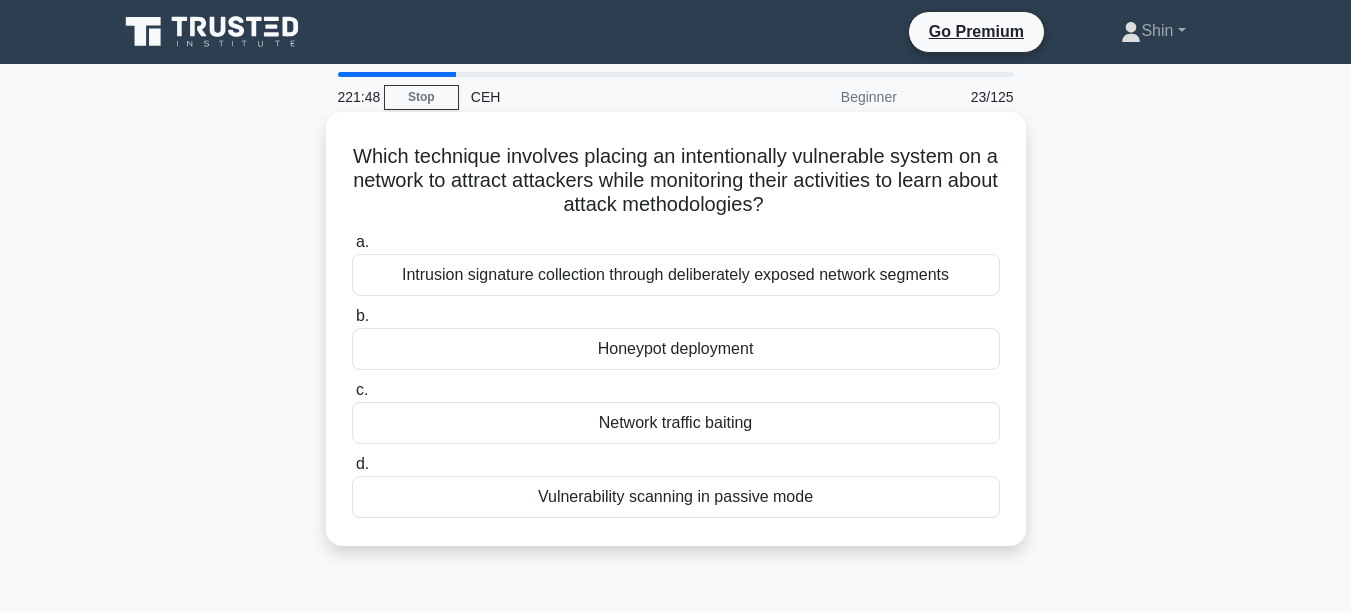 click on "Honeypot deployment" at bounding box center [676, 349] 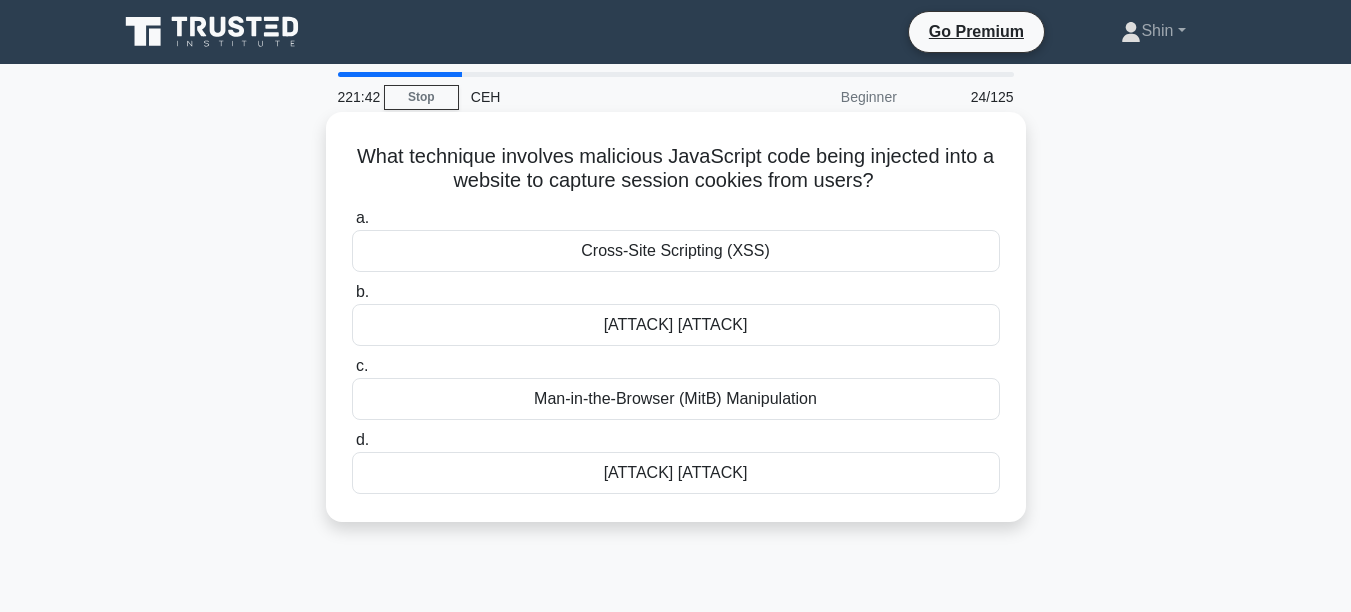 click on "Cross-Site Scripting (XSS)" at bounding box center [676, 251] 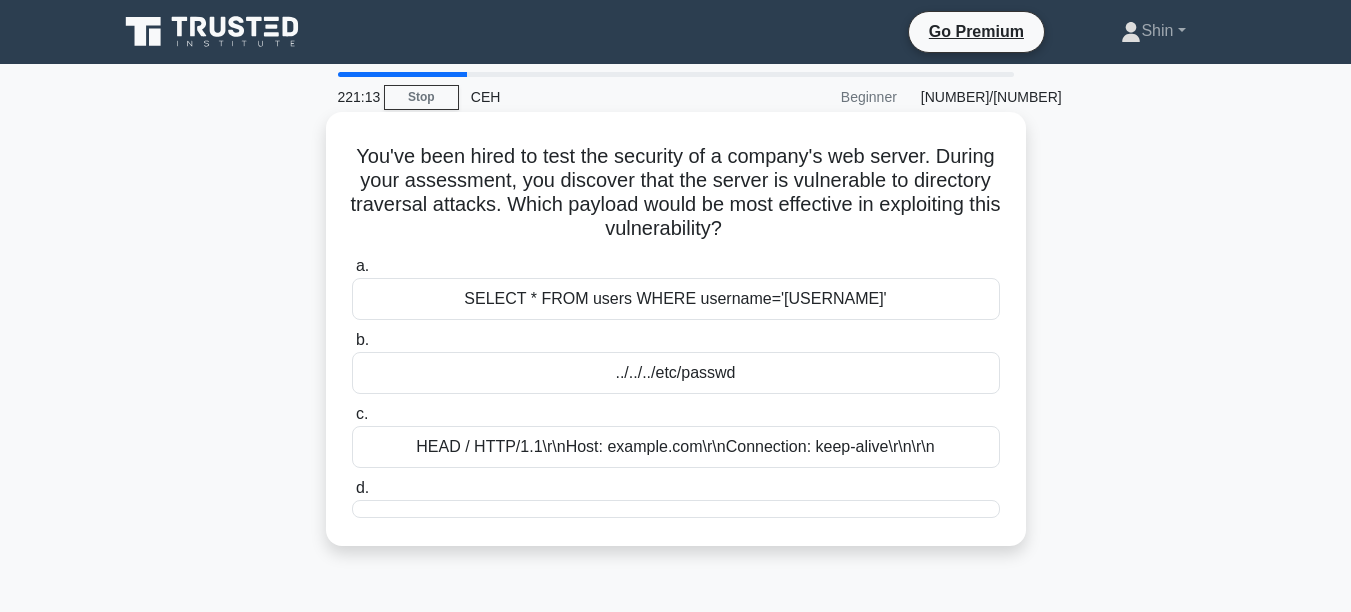 click on "../../../etc/passwd" at bounding box center [676, 373] 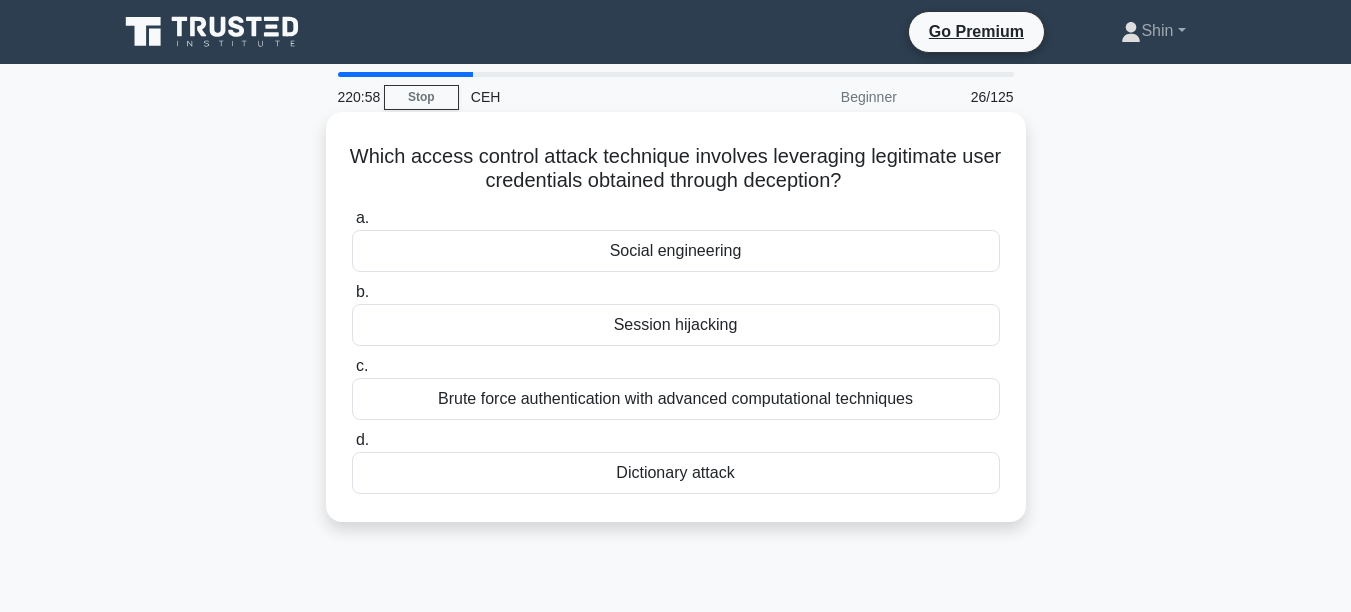 click on "Social engineering" at bounding box center (676, 251) 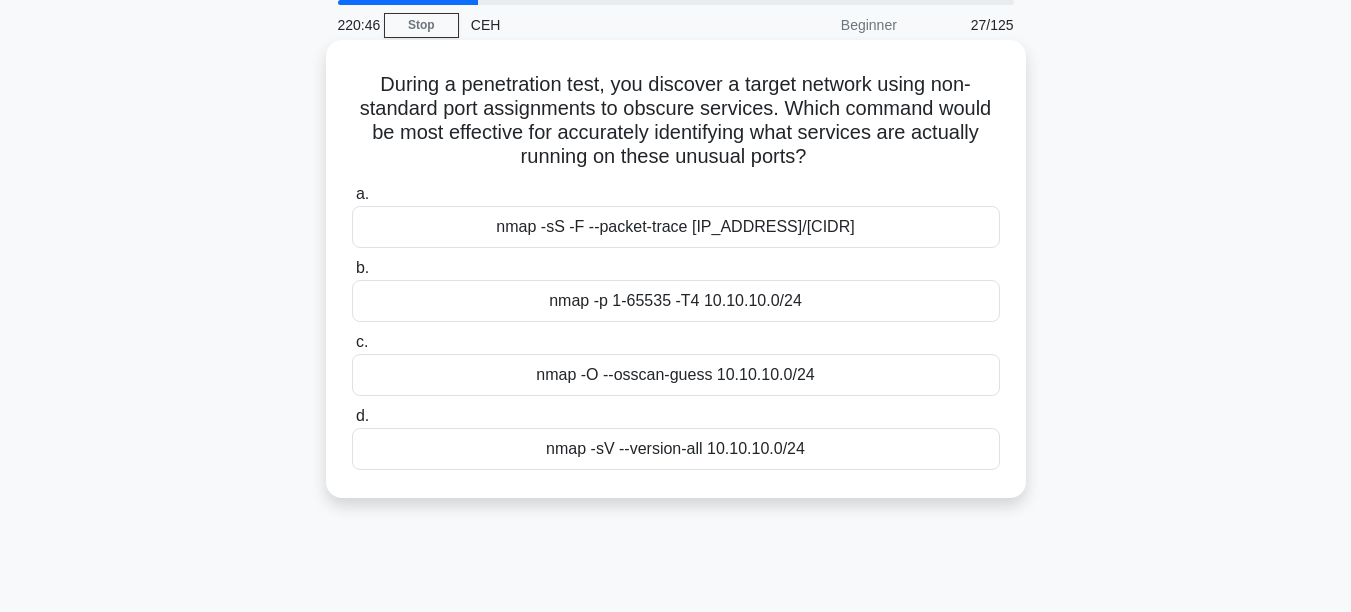 scroll, scrollTop: 120, scrollLeft: 0, axis: vertical 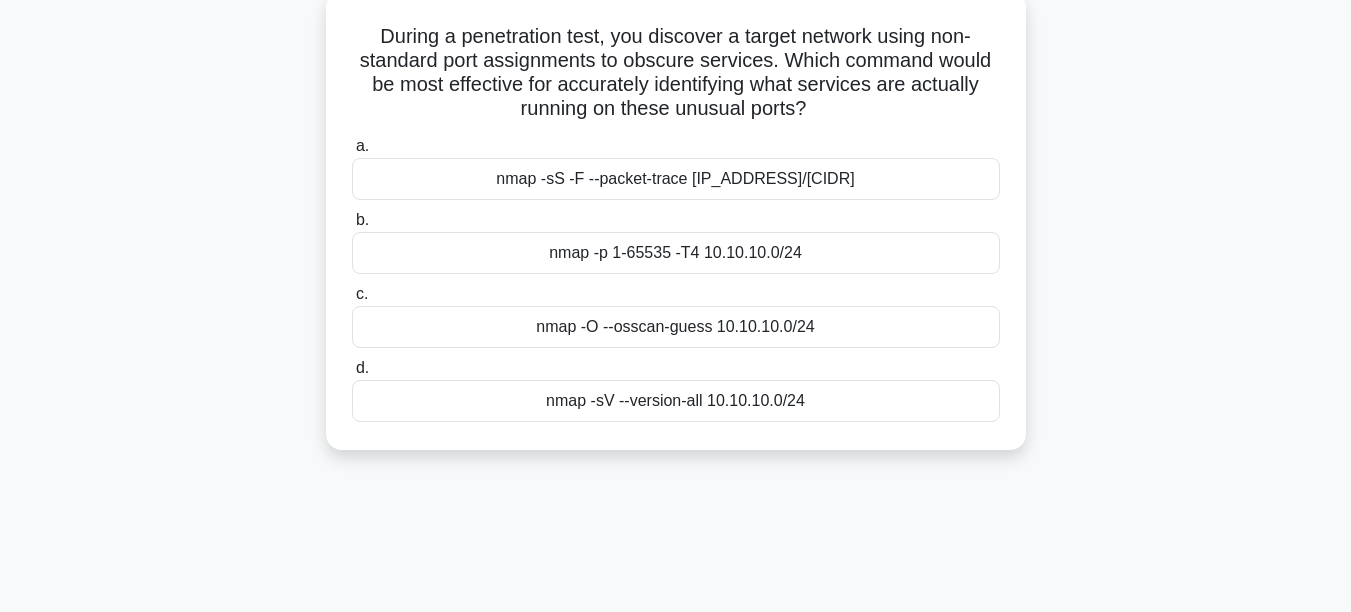 click on "nmap -p 1-65535 -T4 10.10.10.0/24" at bounding box center (676, 253) 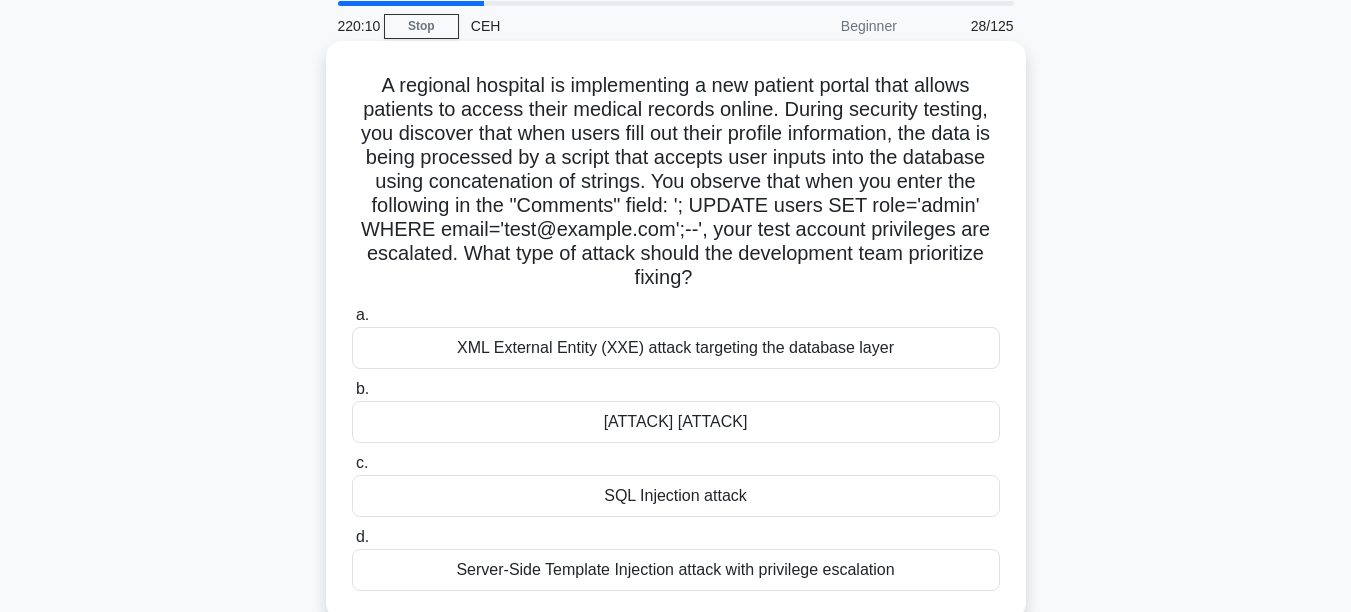 scroll, scrollTop: 120, scrollLeft: 0, axis: vertical 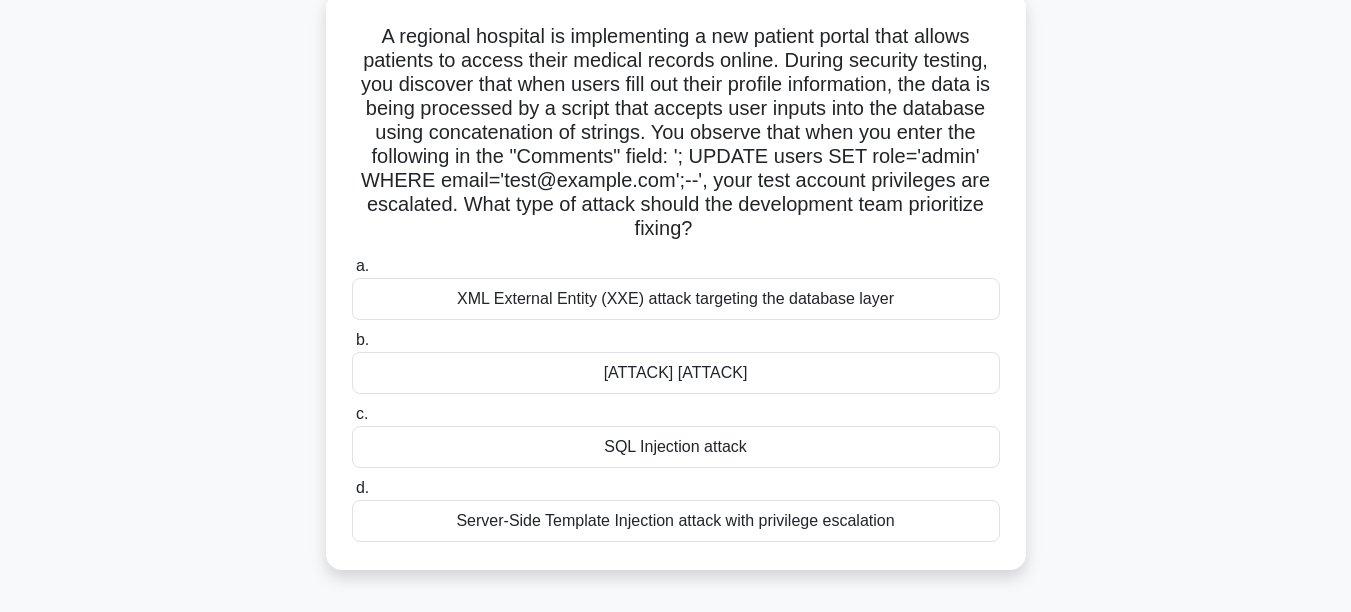 click on "SQL Injection attack" at bounding box center [676, 447] 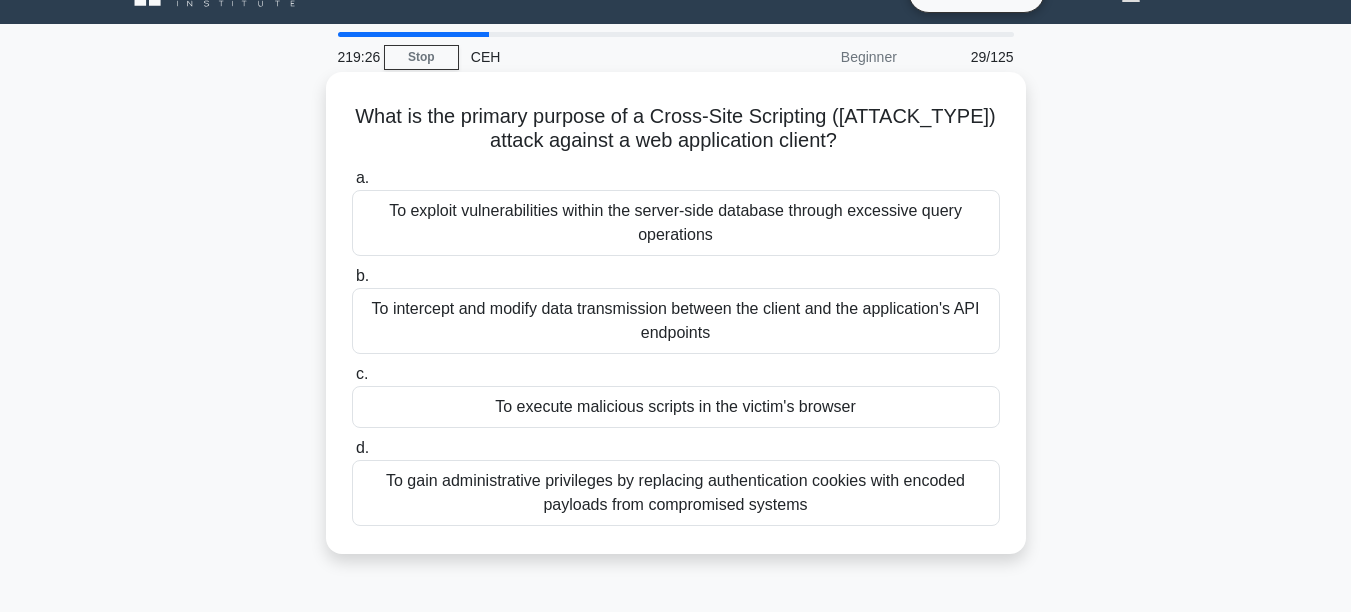 scroll, scrollTop: 0, scrollLeft: 0, axis: both 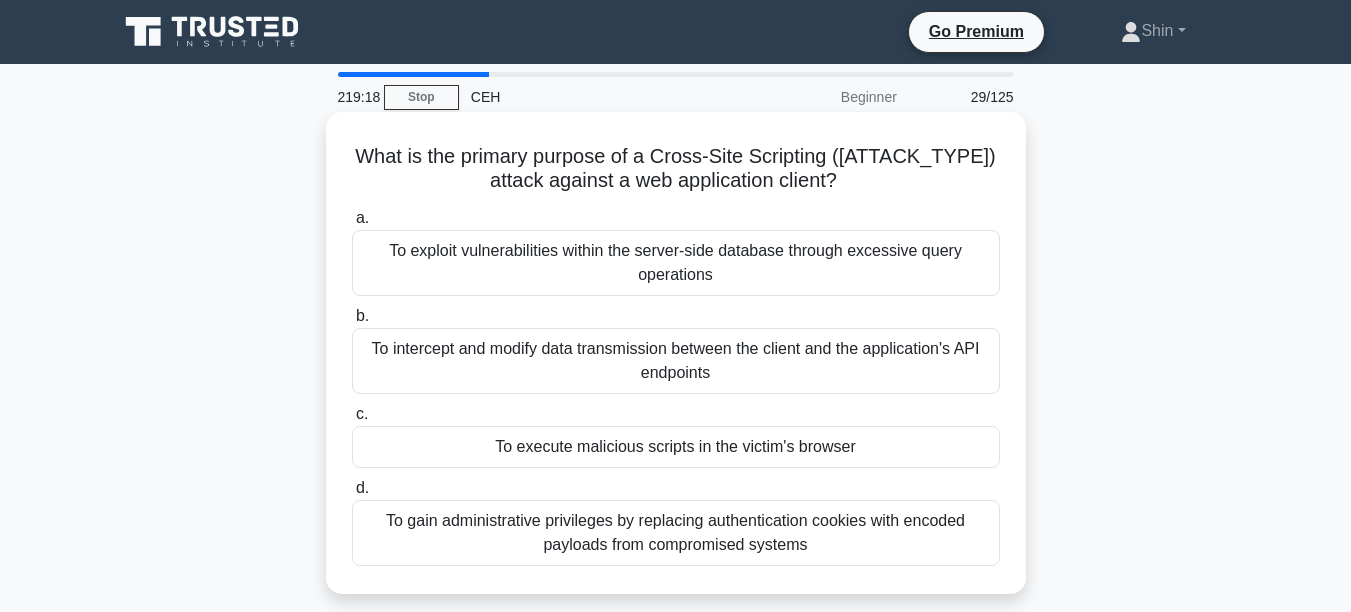 click on "To execute malicious scripts in the victim's browser" at bounding box center (676, 447) 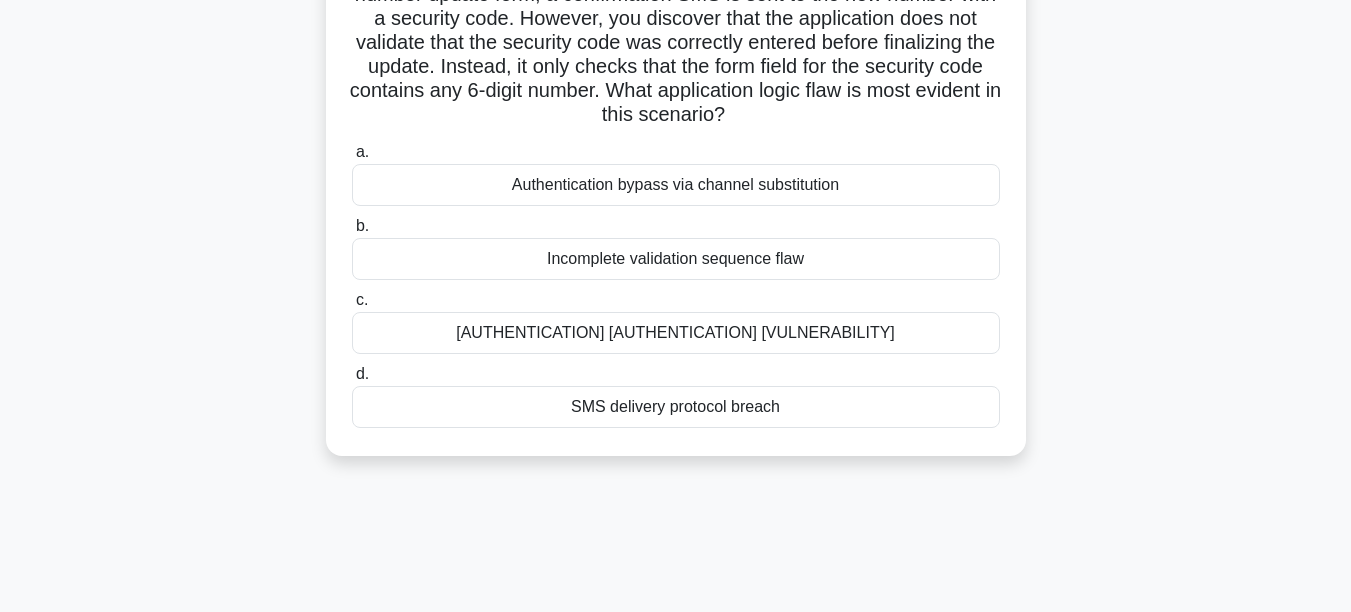 scroll, scrollTop: 240, scrollLeft: 0, axis: vertical 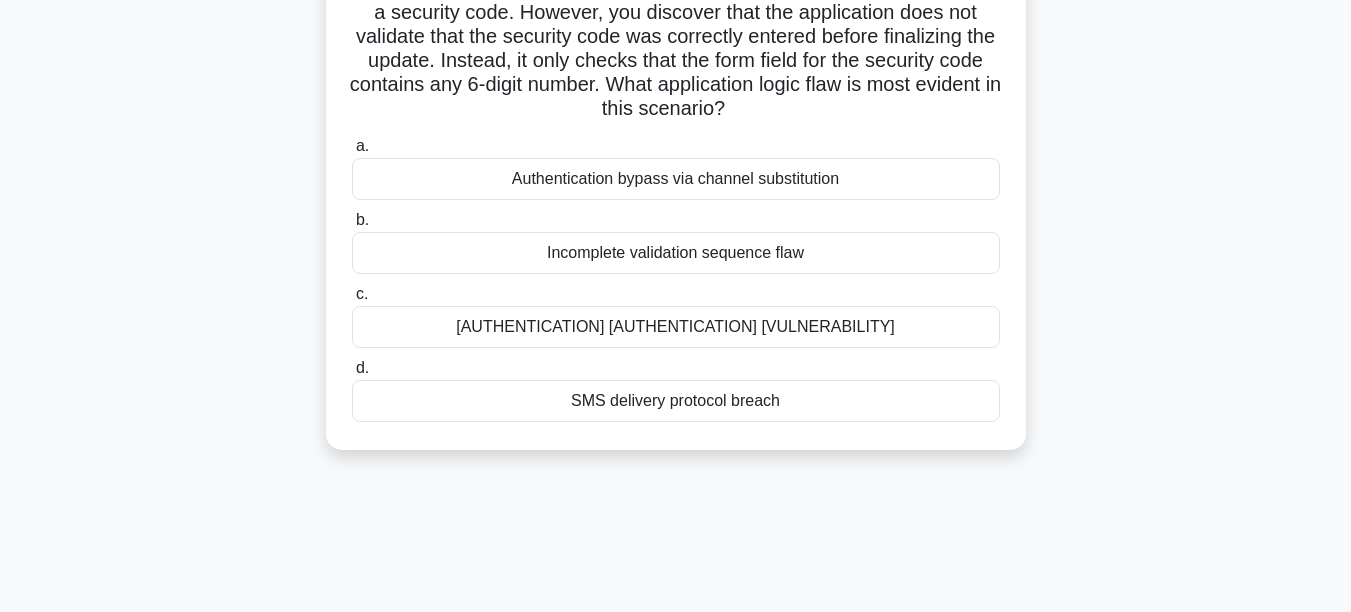click on "Incomplete validation sequence flaw" at bounding box center [676, 253] 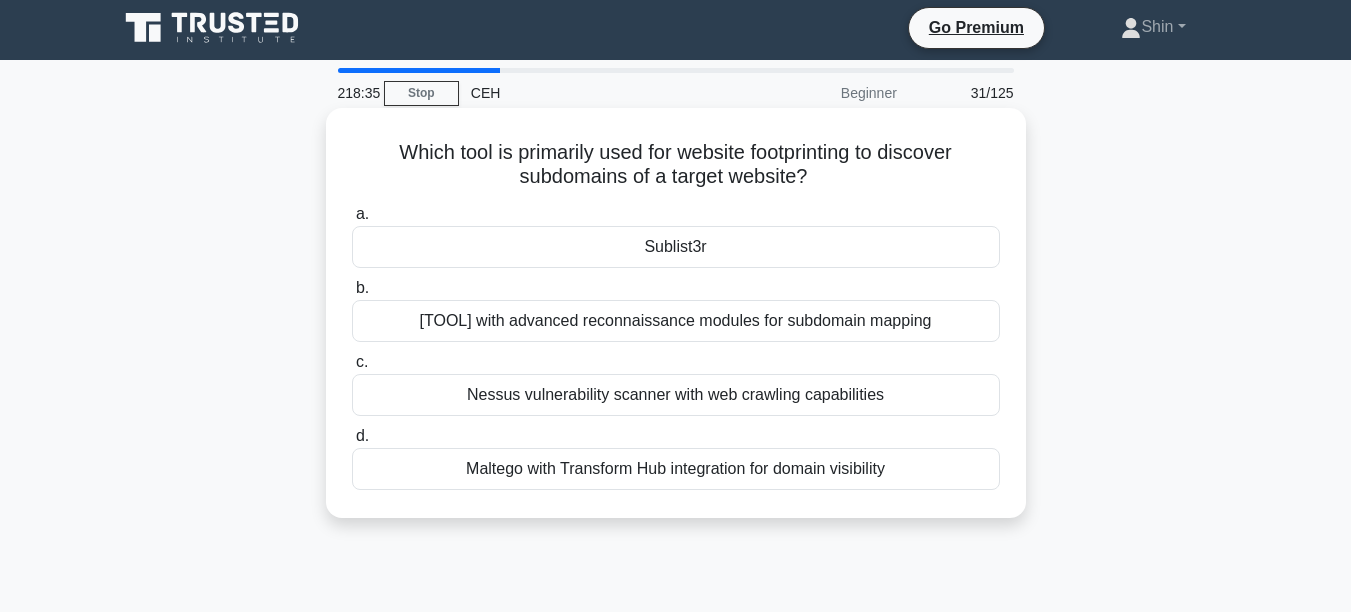 scroll, scrollTop: 0, scrollLeft: 0, axis: both 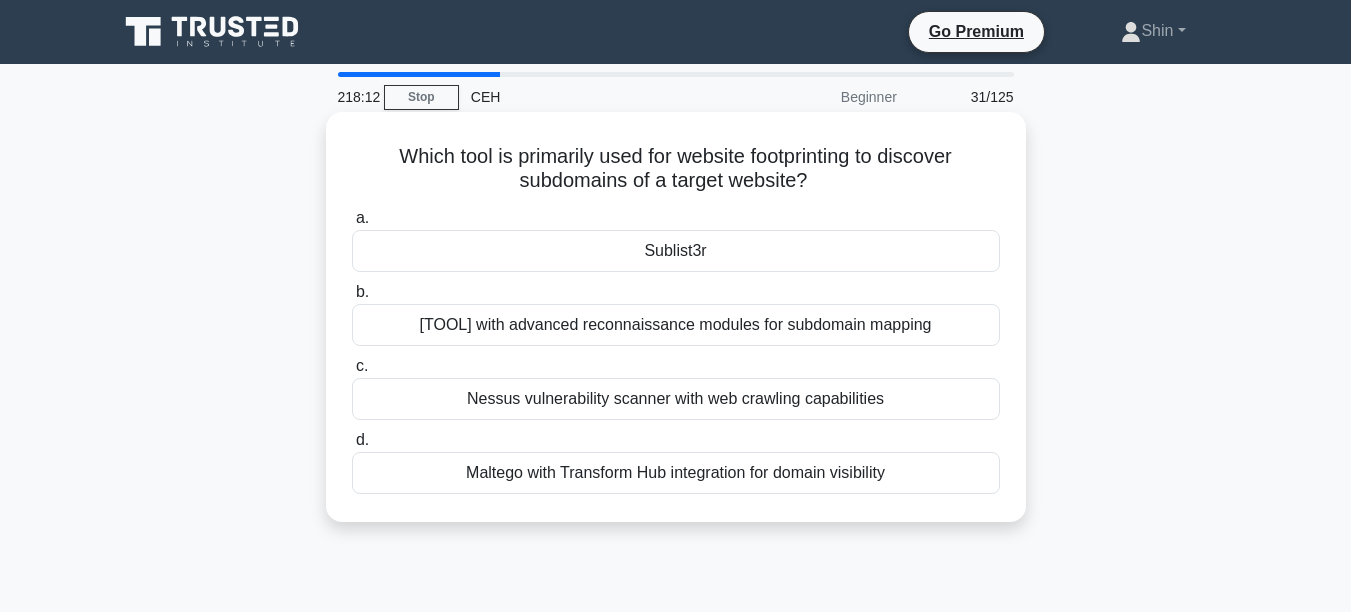click on "[TOOL] with advanced reconnaissance modules for subdomain mapping" at bounding box center (676, 325) 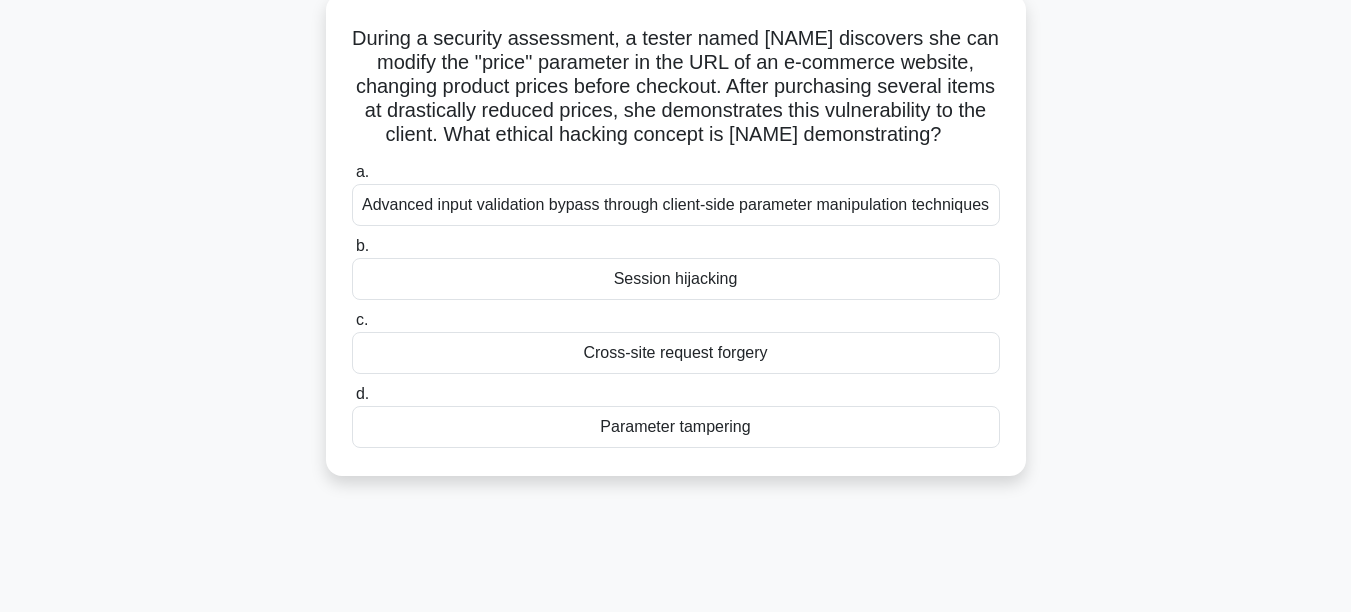 scroll, scrollTop: 120, scrollLeft: 0, axis: vertical 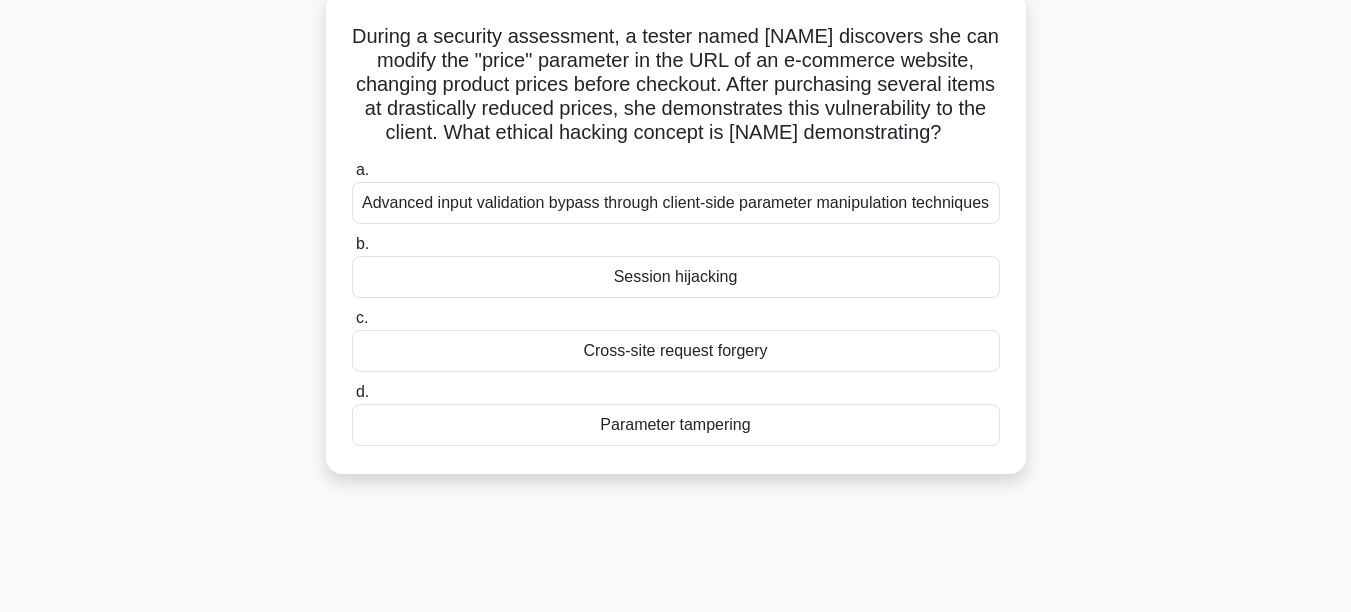 click on "Parameter tampering" at bounding box center (676, 425) 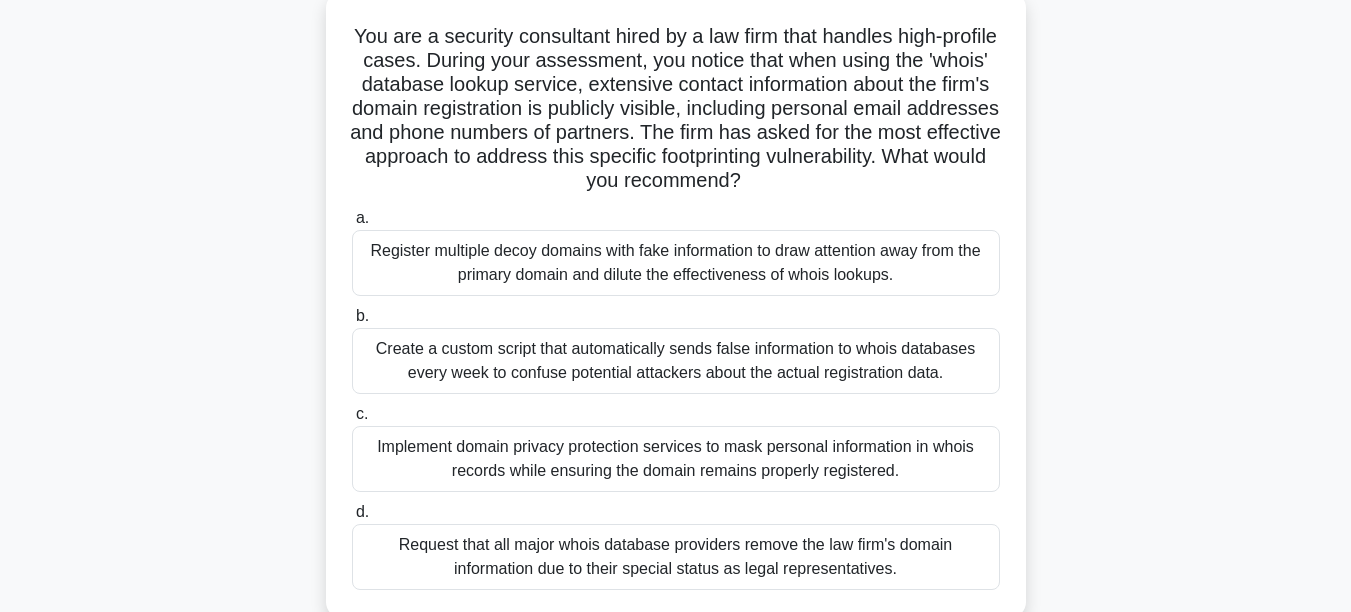 scroll, scrollTop: 240, scrollLeft: 0, axis: vertical 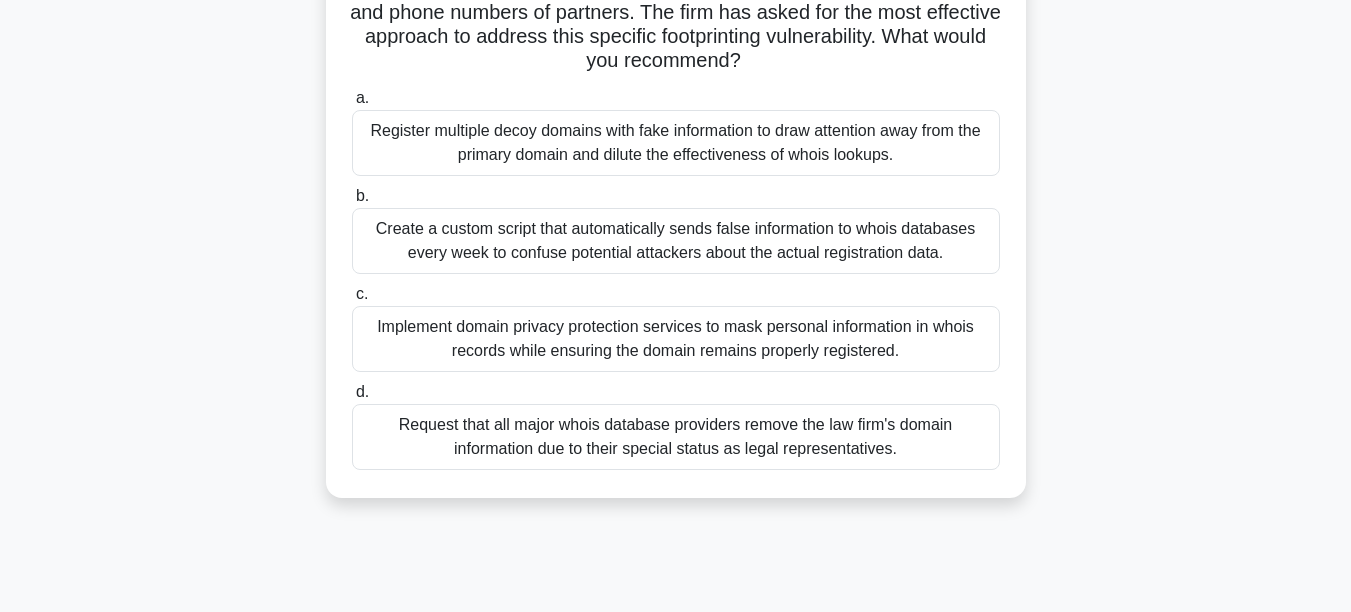 click on "Implement domain privacy protection services to mask personal information in whois records while ensuring the domain remains properly registered." at bounding box center (676, 339) 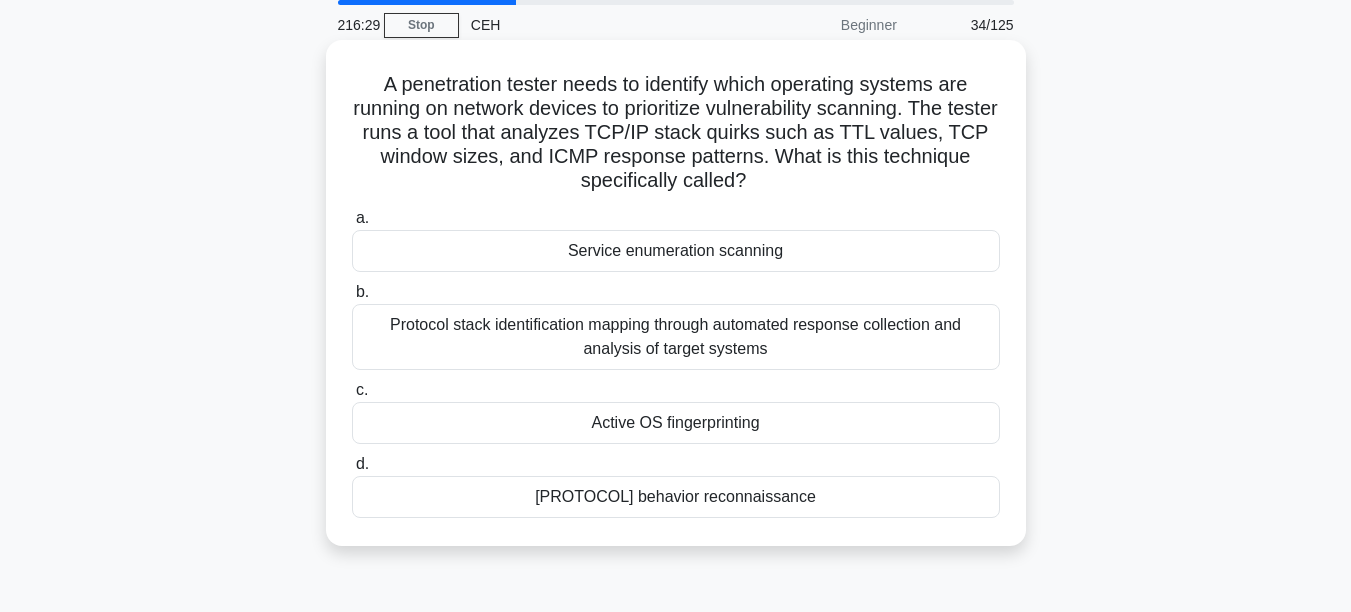 scroll, scrollTop: 120, scrollLeft: 0, axis: vertical 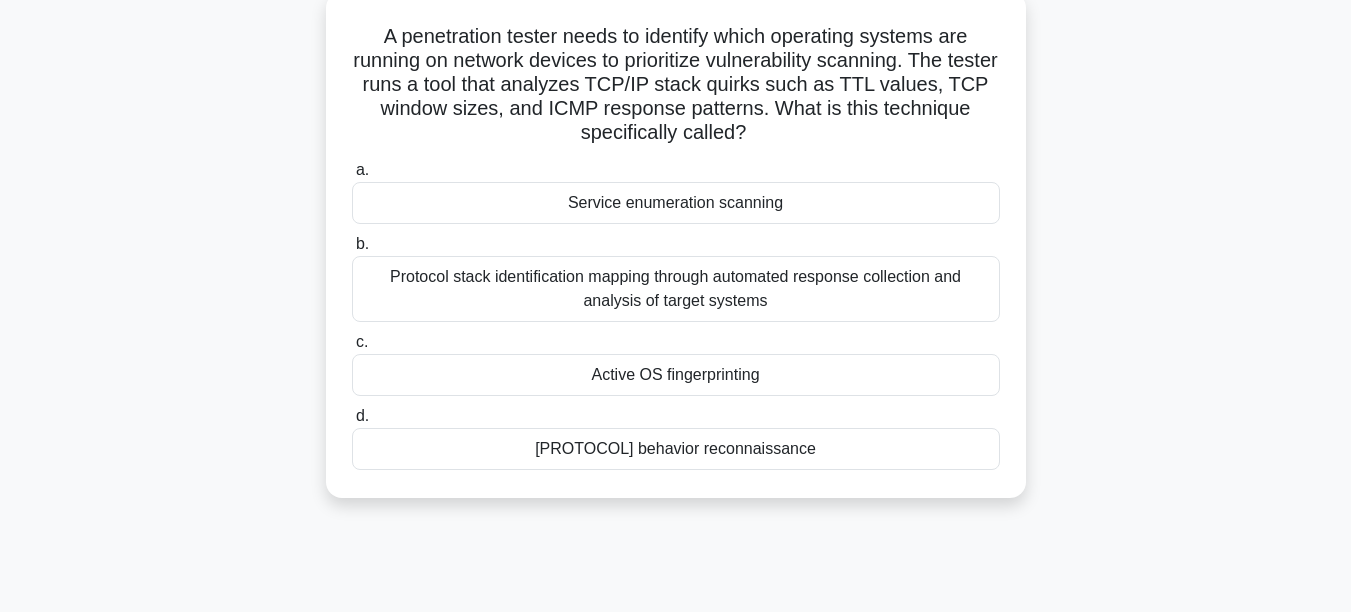 click on "Service enumeration scanning" at bounding box center [676, 203] 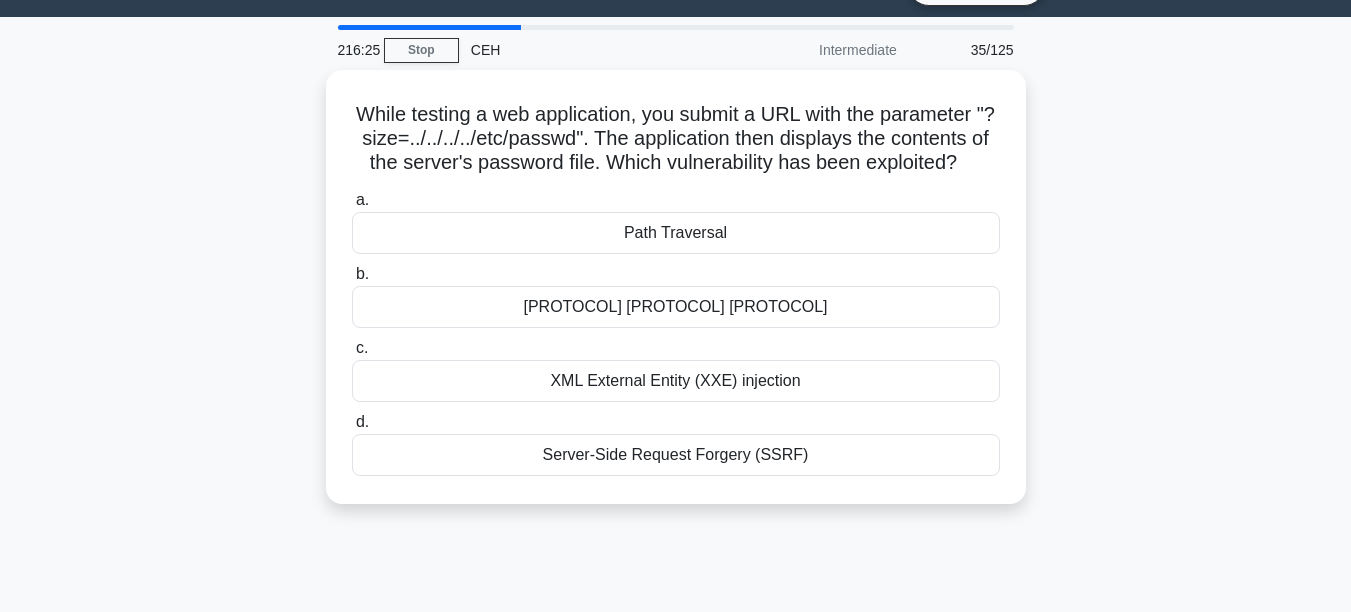 scroll, scrollTop: 0, scrollLeft: 0, axis: both 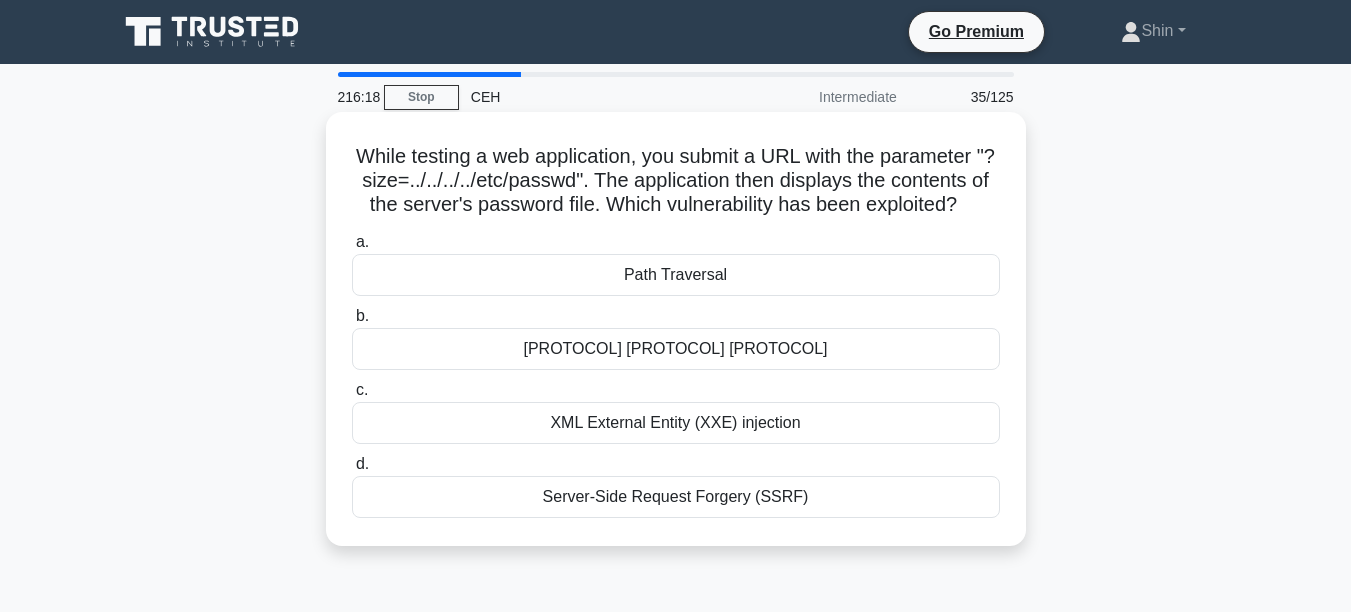 click on "Path Traversal" at bounding box center (676, 275) 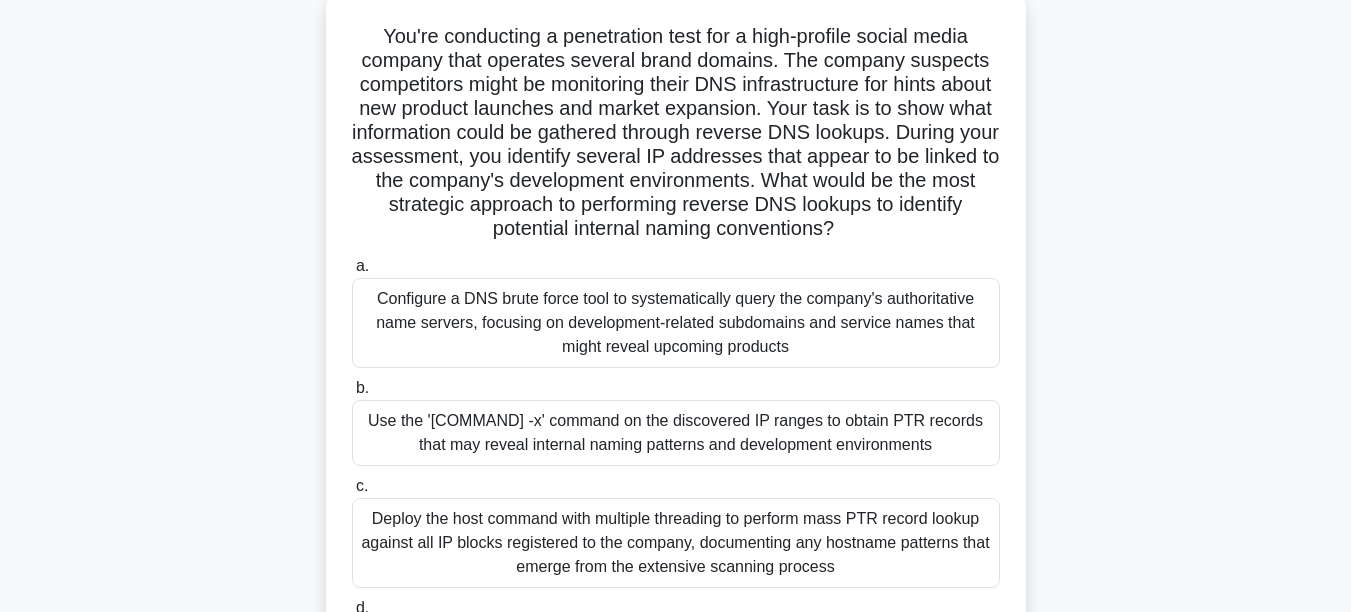 scroll, scrollTop: 240, scrollLeft: 0, axis: vertical 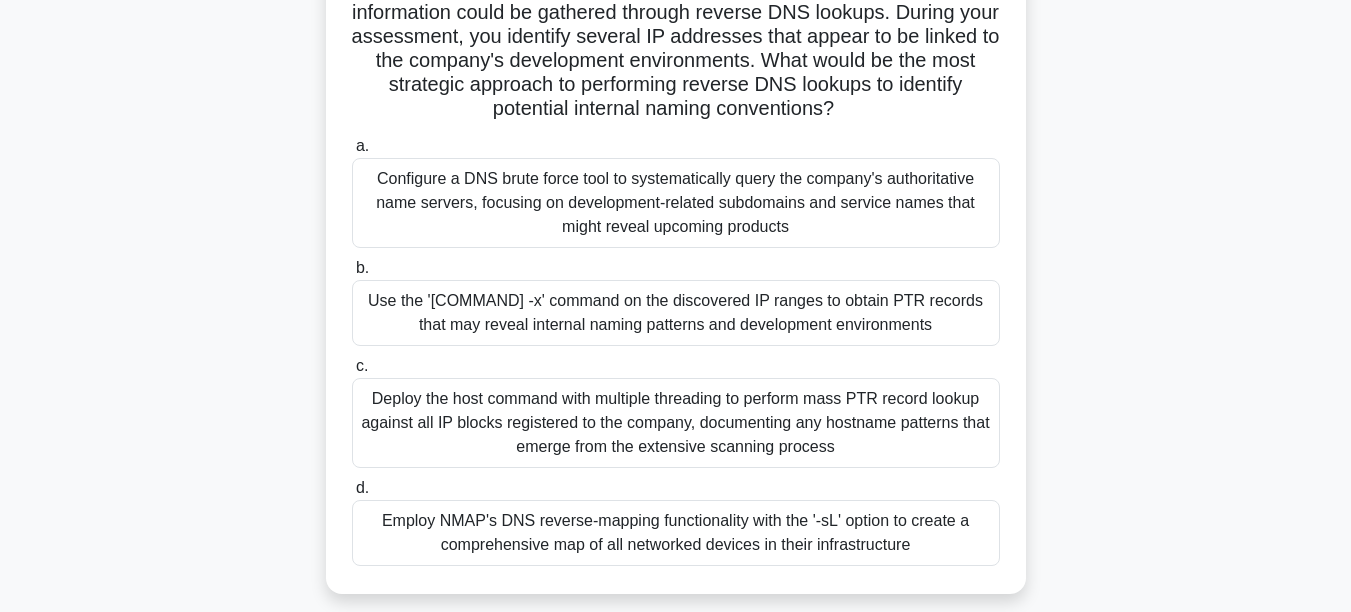 click on "Employ NMAP's DNS reverse-mapping functionality with the '-sL' option to create a comprehensive map of all networked devices in their infrastructure" at bounding box center [676, 533] 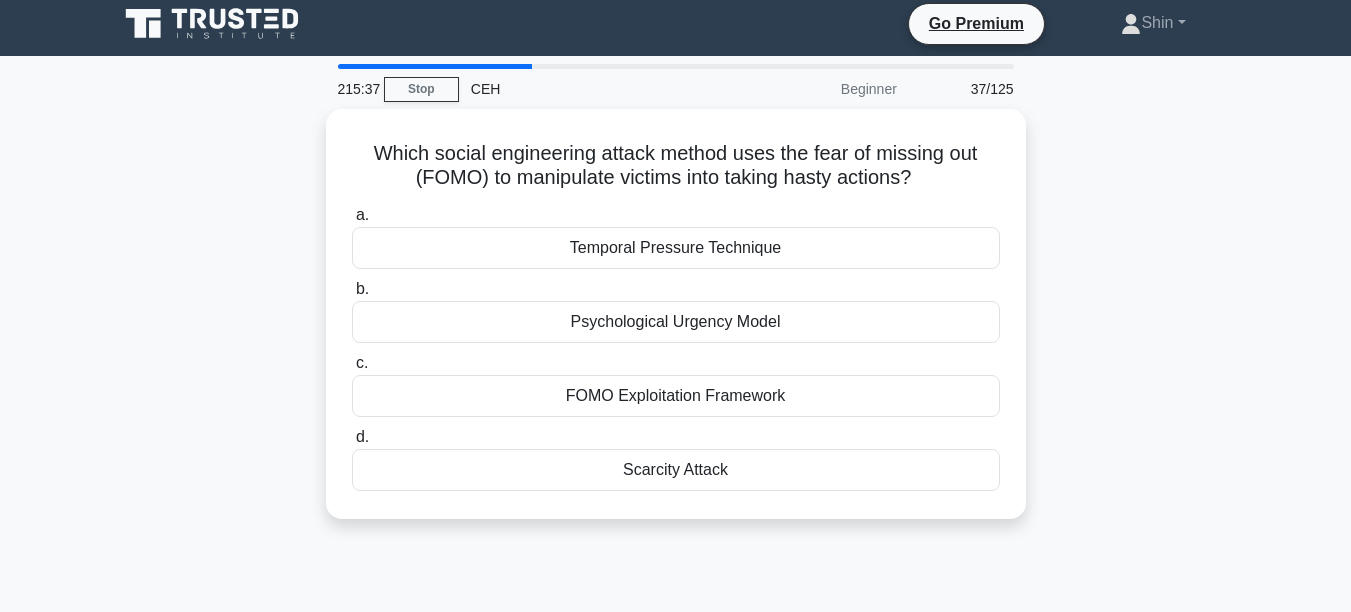 scroll, scrollTop: 0, scrollLeft: 0, axis: both 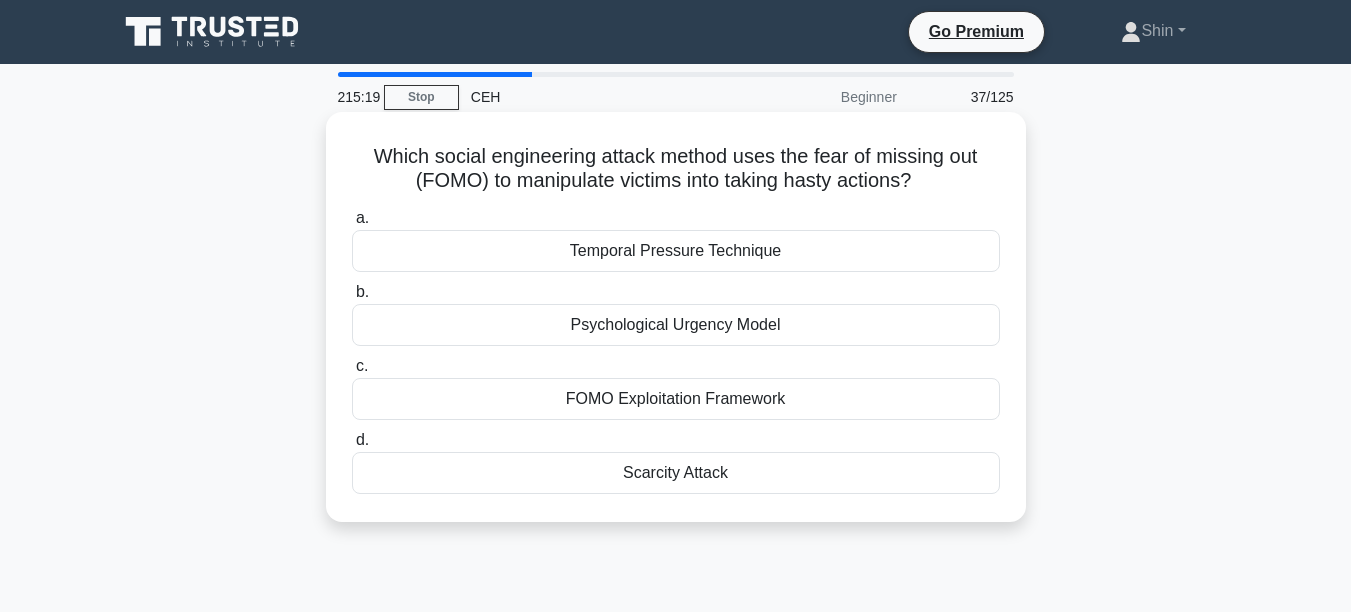 click on "Psychological Urgency Model" at bounding box center (676, 325) 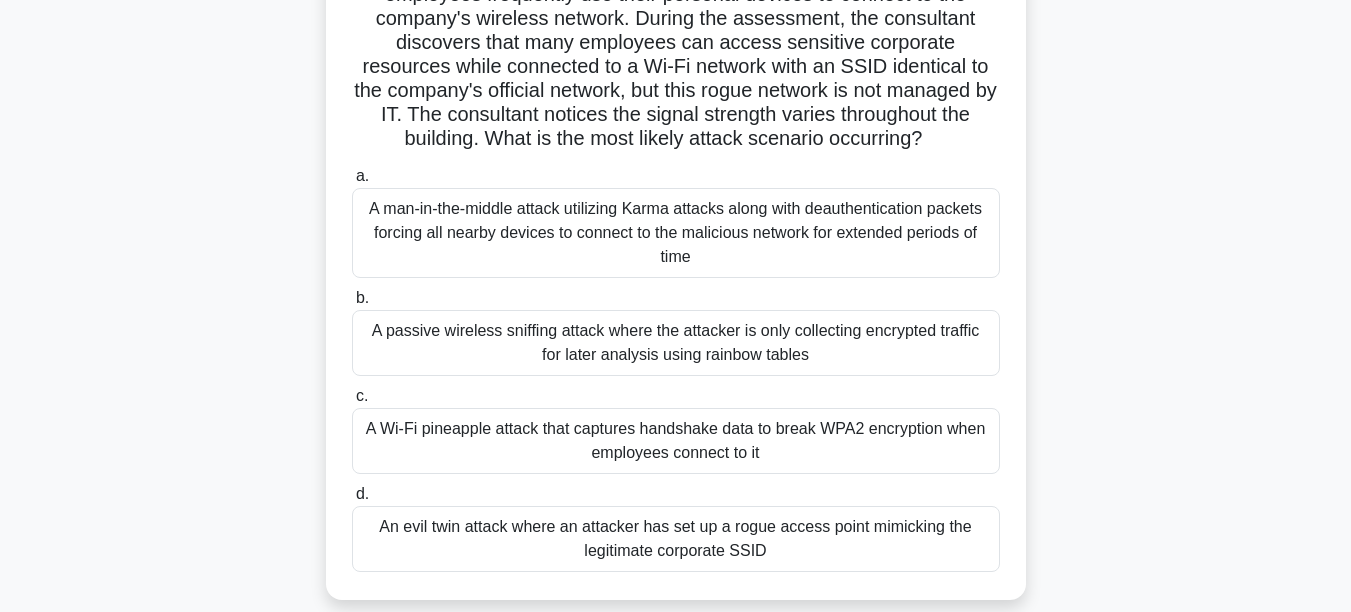 scroll, scrollTop: 240, scrollLeft: 0, axis: vertical 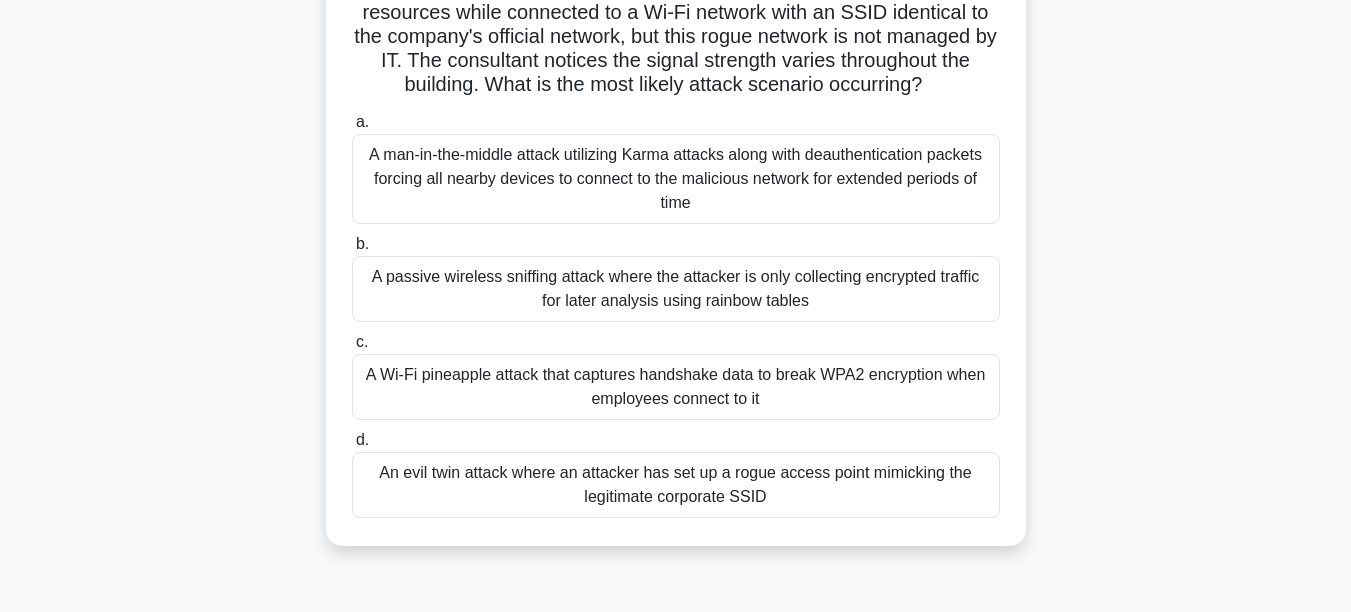 click on "An evil twin attack where an attacker has set up a rogue access point mimicking the legitimate corporate SSID" at bounding box center [676, 485] 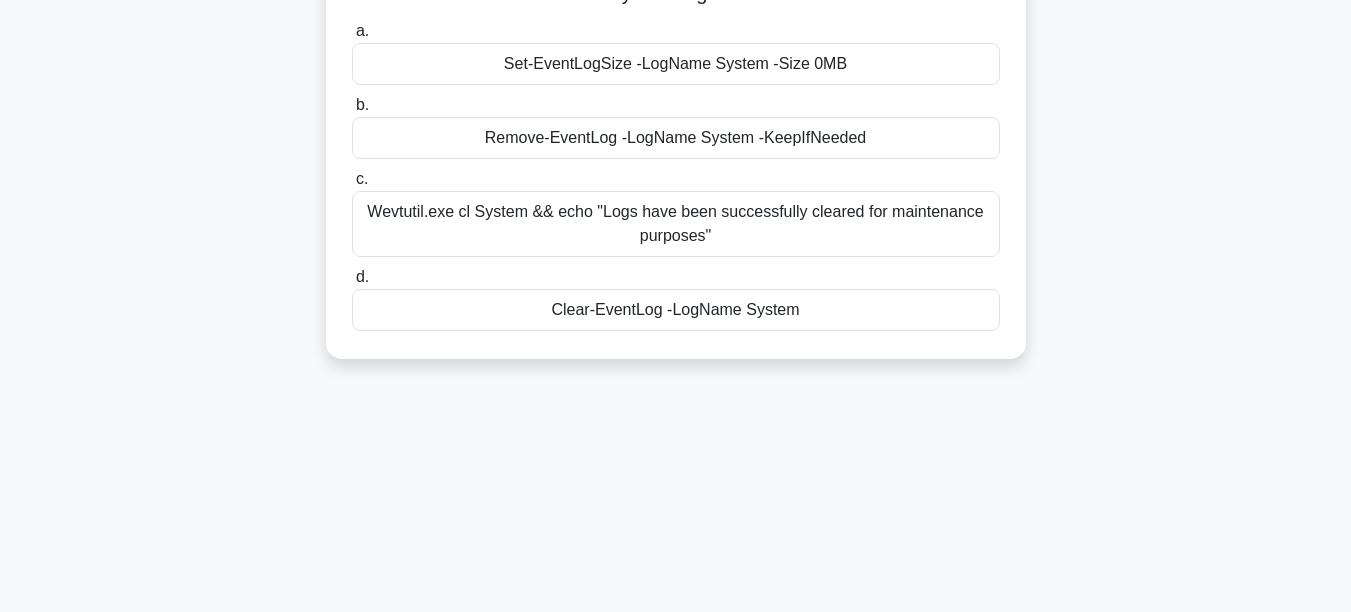 scroll, scrollTop: 0, scrollLeft: 0, axis: both 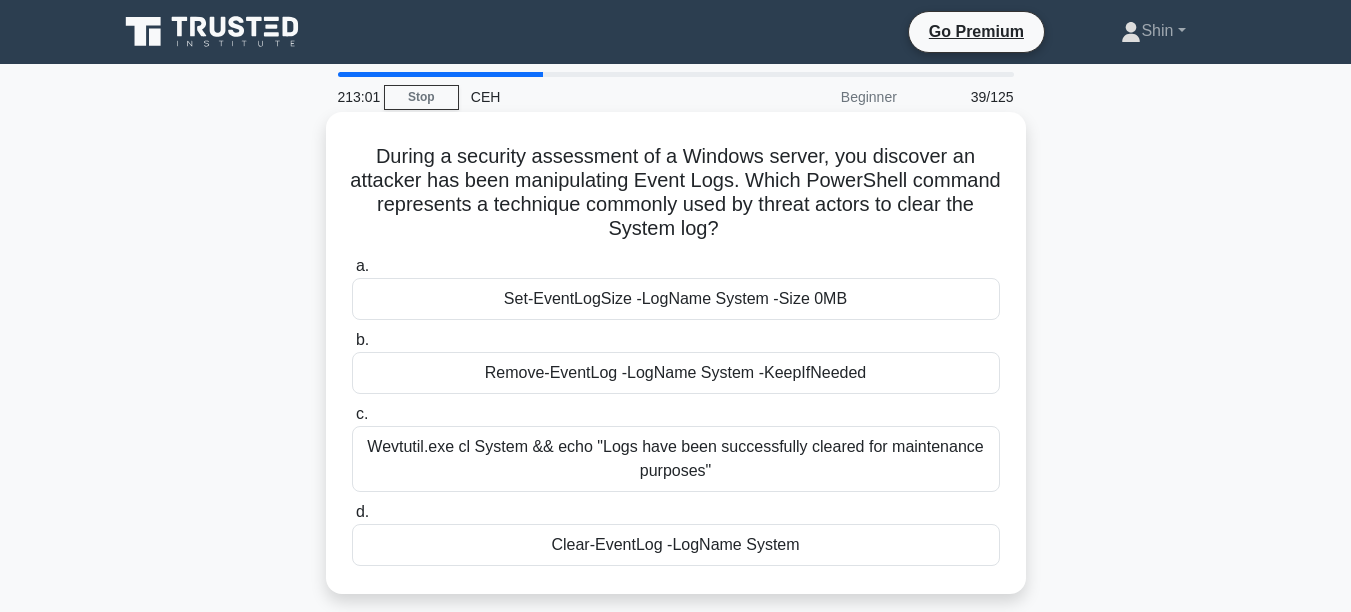 click on "Clear-EventLog -LogName System" at bounding box center [676, 545] 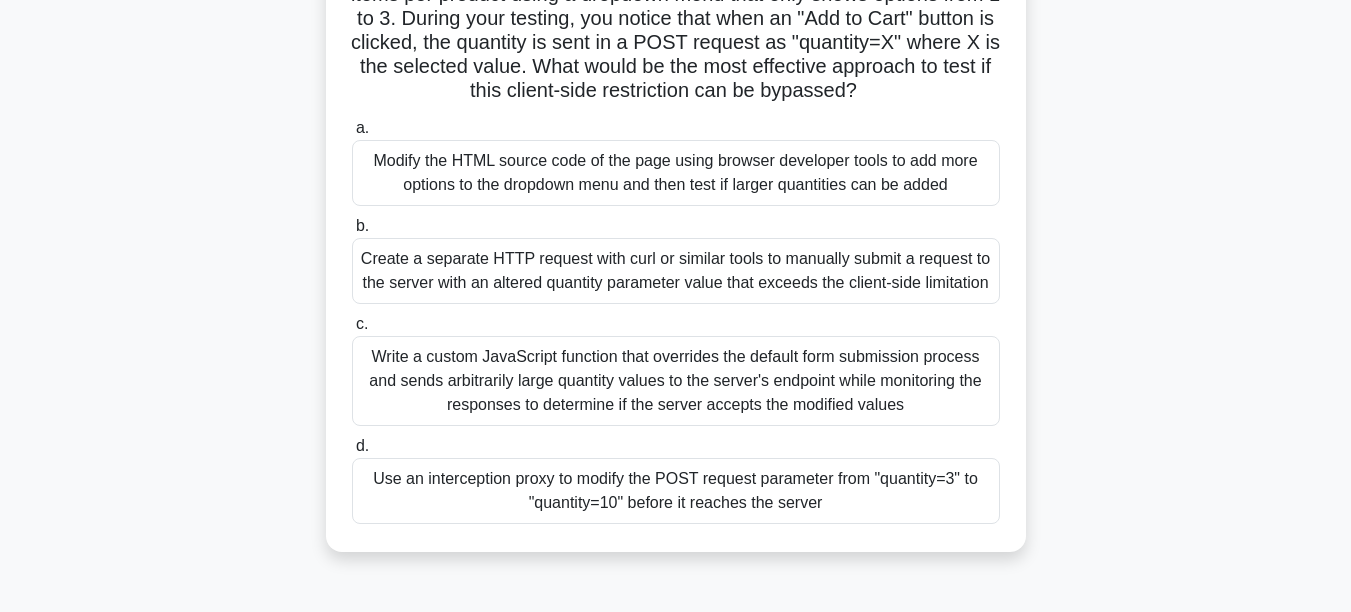 scroll, scrollTop: 240, scrollLeft: 0, axis: vertical 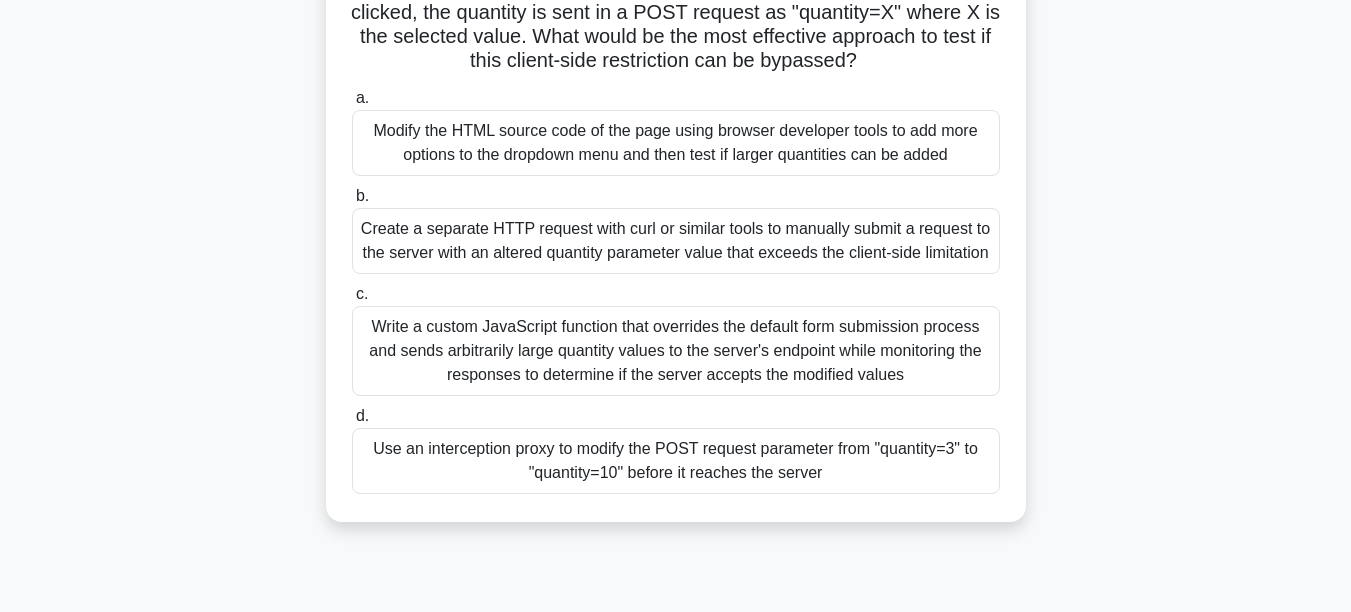 click on "Use an interception proxy to modify the POST request parameter from "quantity=3" to "quantity=10" before it reaches the server" at bounding box center (676, 461) 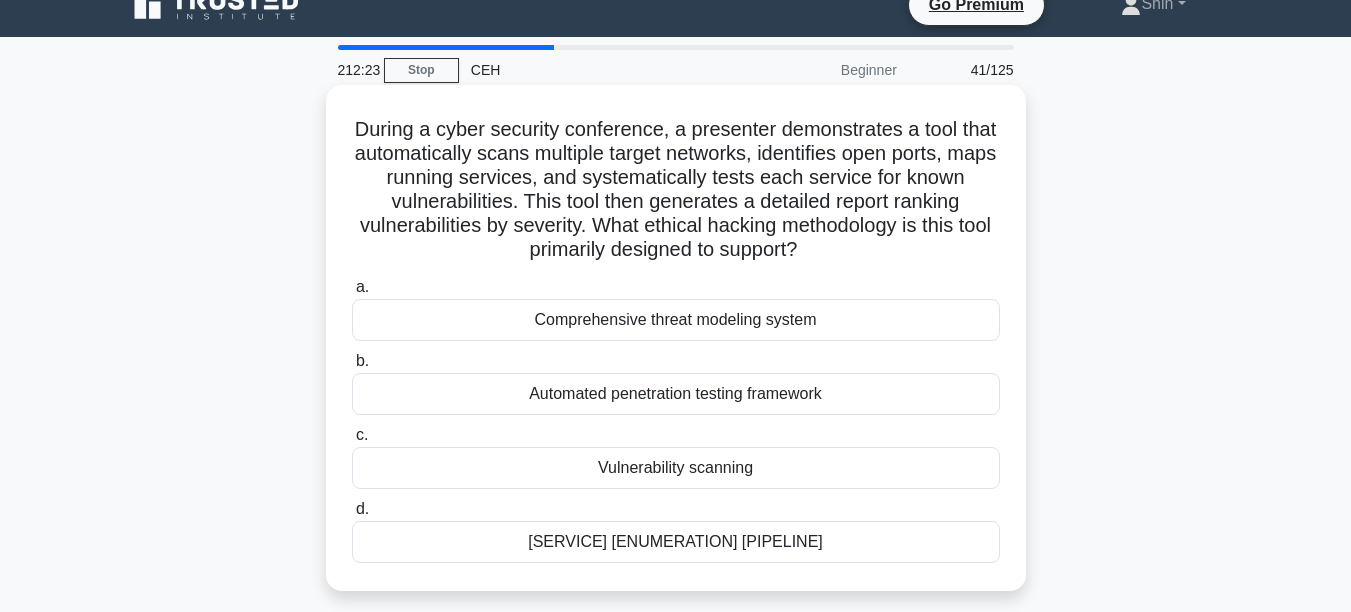 scroll, scrollTop: 0, scrollLeft: 0, axis: both 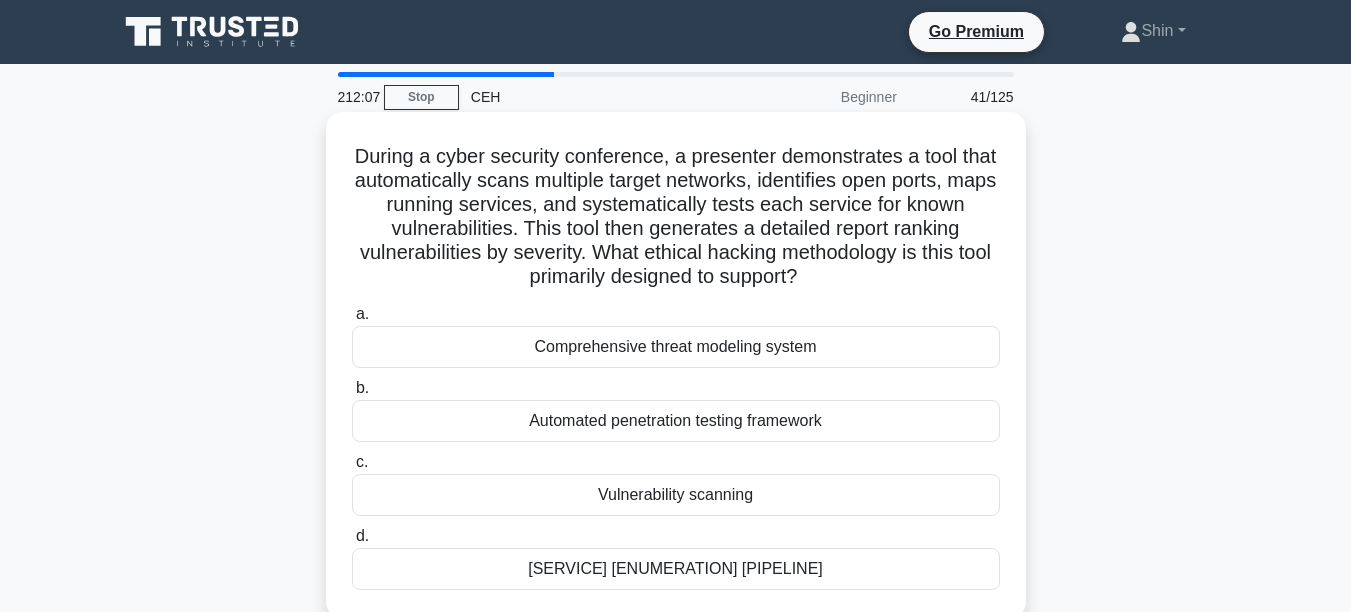 click on "[SERVICE] [ENUMERATION] [PIPELINE]" at bounding box center (676, 569) 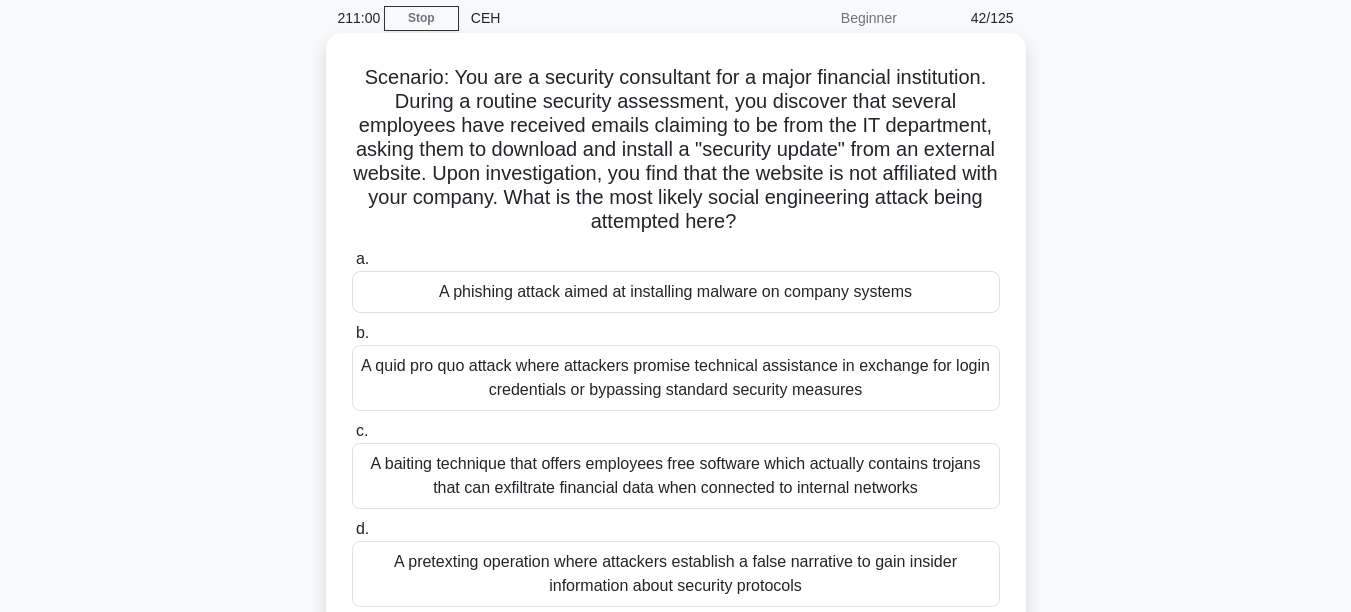scroll, scrollTop: 120, scrollLeft: 0, axis: vertical 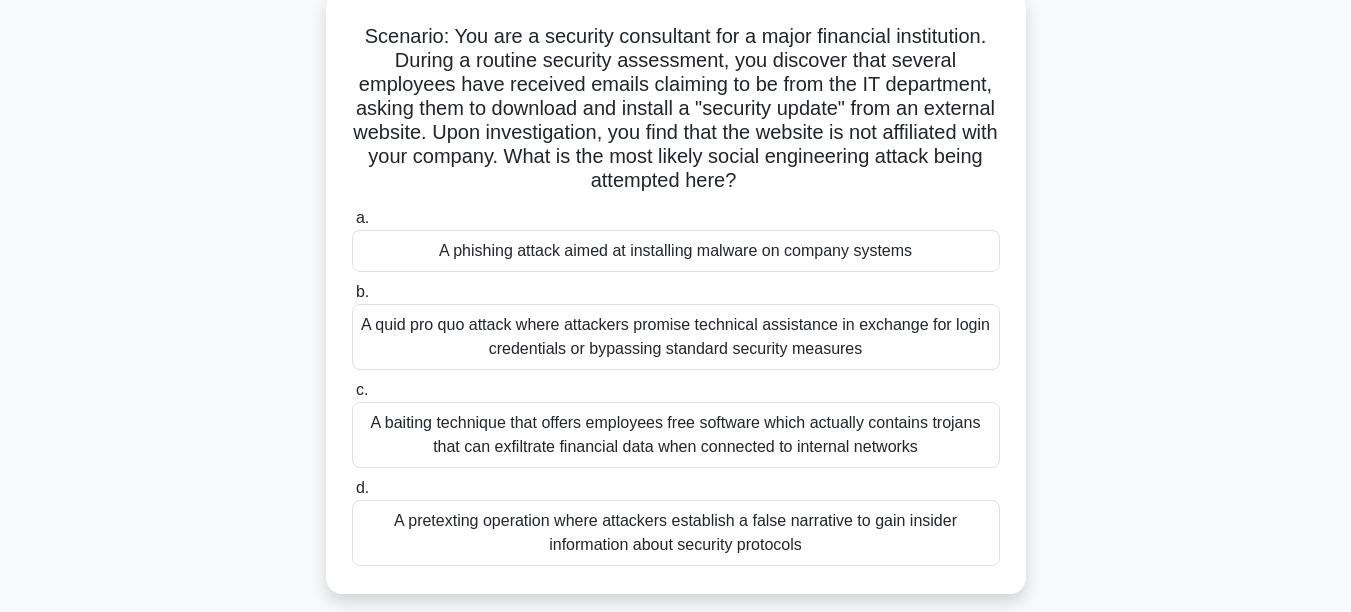 click on "A phishing attack aimed at installing malware on company systems" at bounding box center (676, 251) 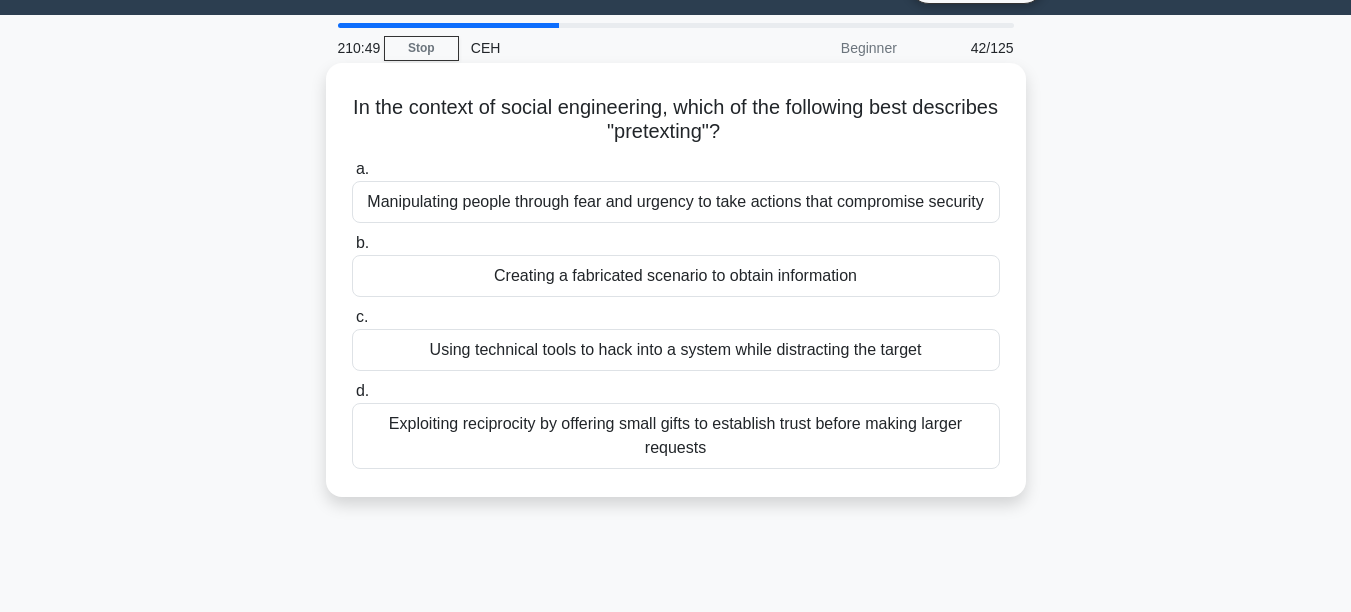 scroll, scrollTop: 0, scrollLeft: 0, axis: both 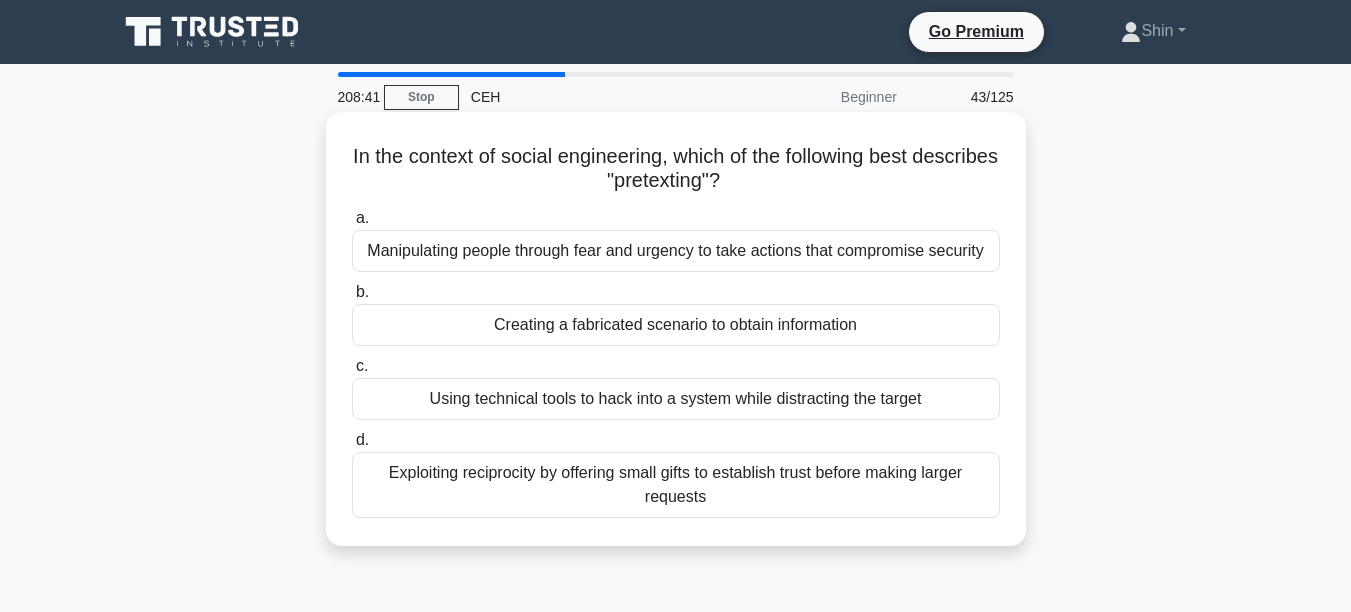 click on "Creating a fabricated scenario to obtain information" at bounding box center [676, 325] 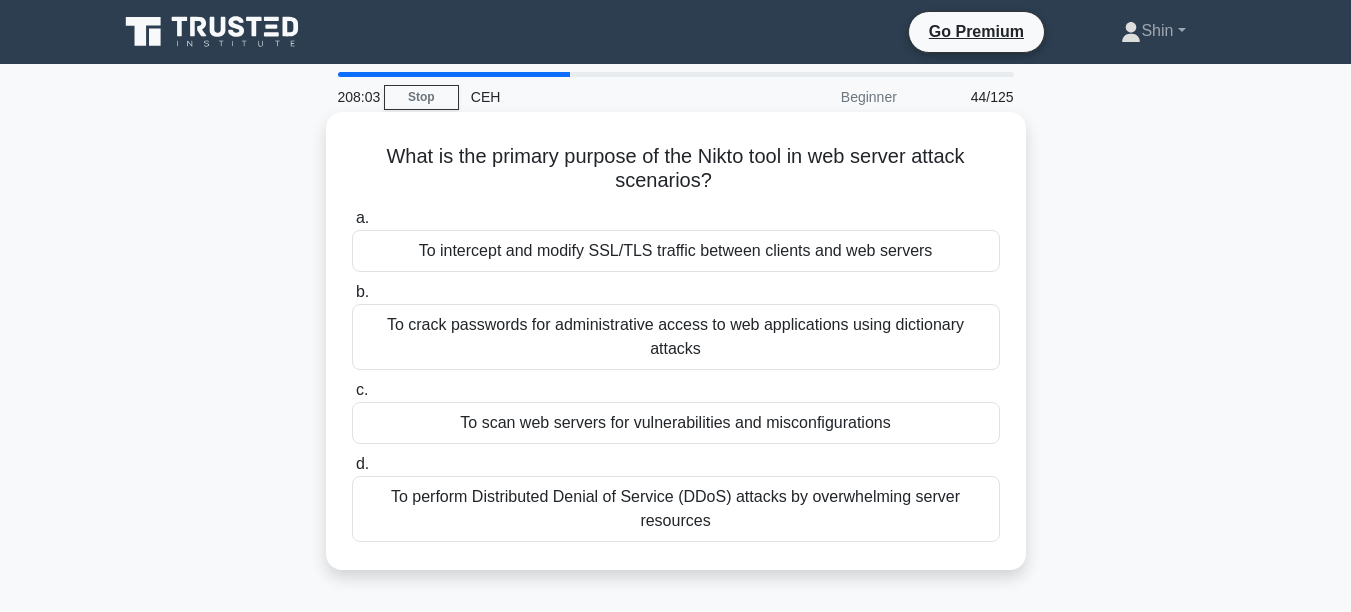 click on "To scan web servers for vulnerabilities and misconfigurations" at bounding box center [676, 423] 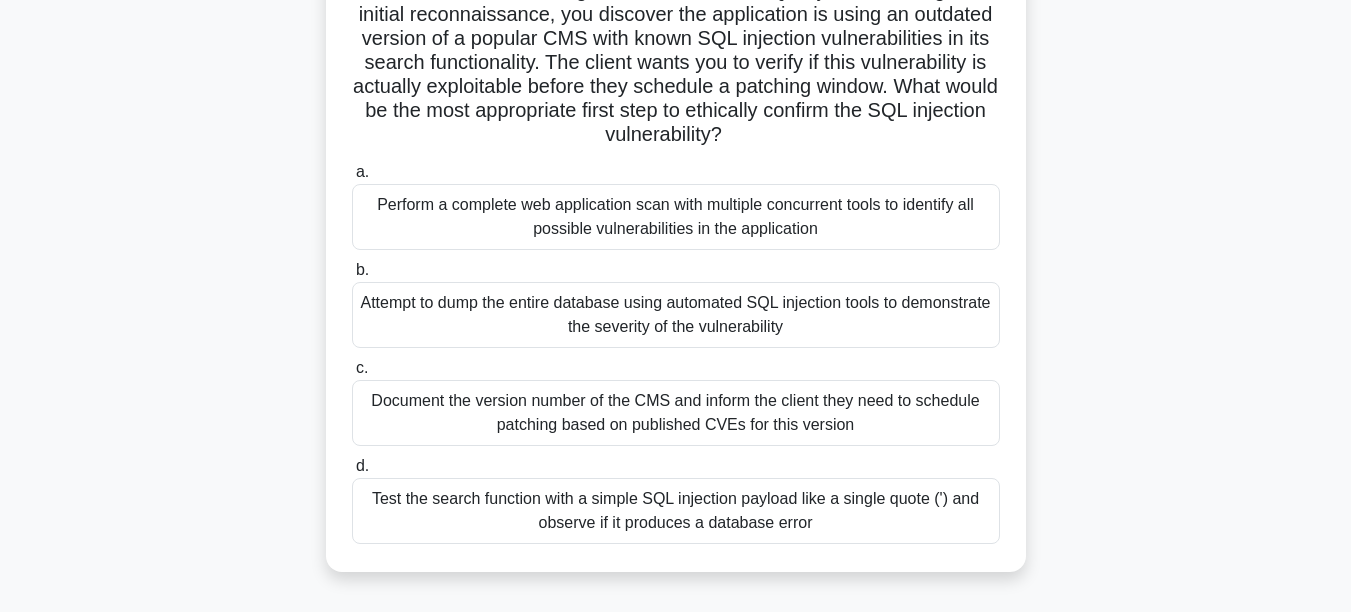 scroll, scrollTop: 240, scrollLeft: 0, axis: vertical 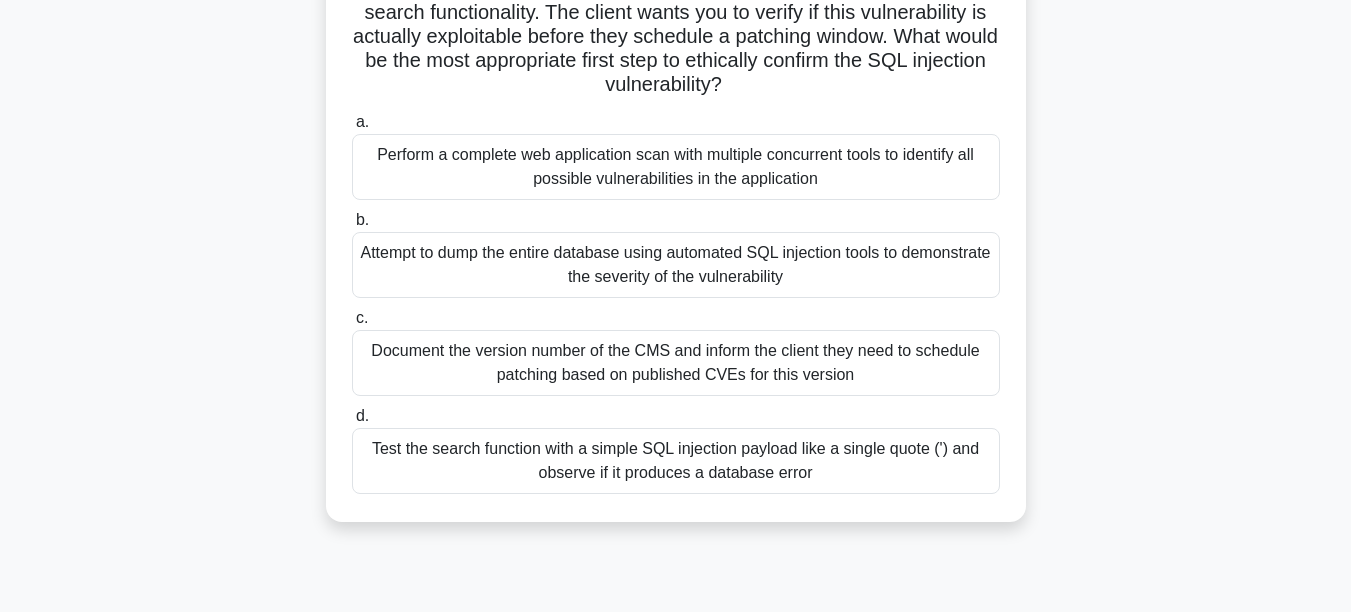 click on "Test the search function with a simple SQL injection payload like a single quote (') and observe if it produces a database error" at bounding box center (676, 461) 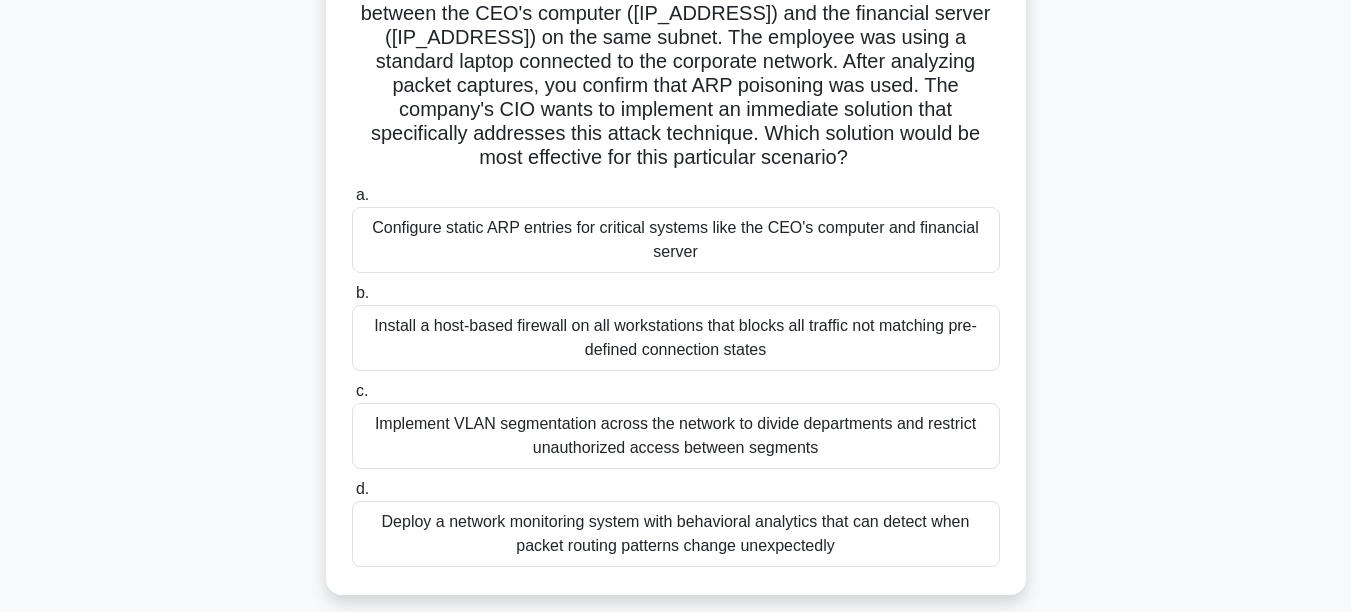 scroll, scrollTop: 240, scrollLeft: 0, axis: vertical 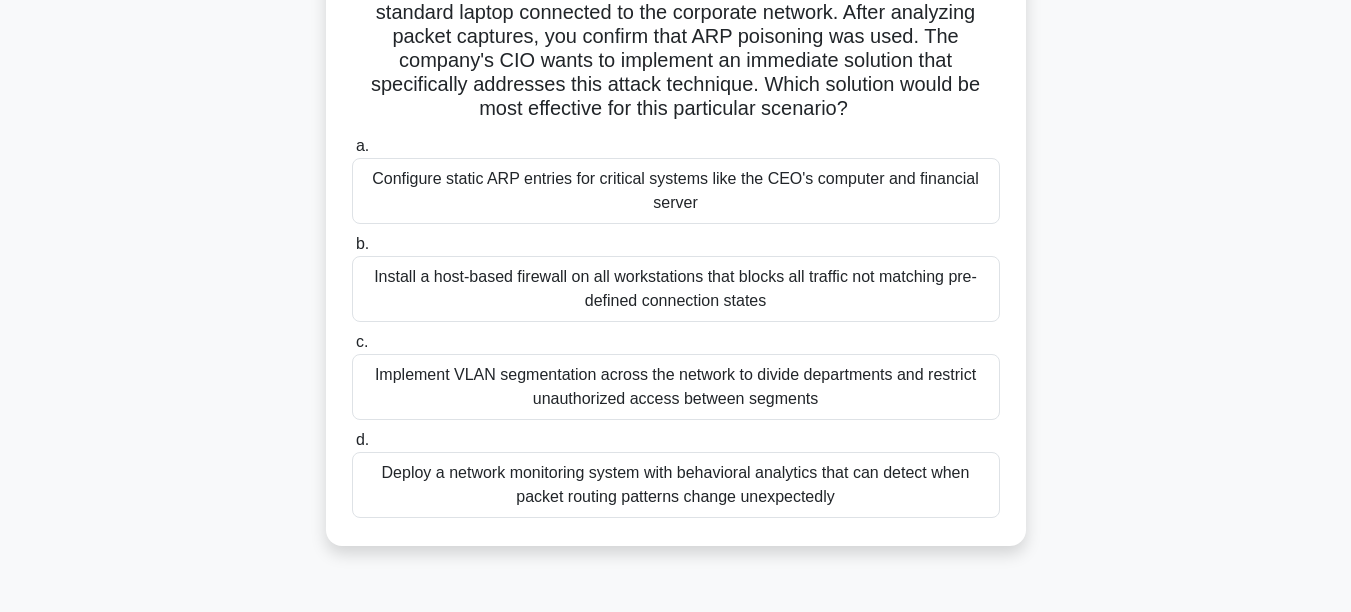 click on "Implement VLAN segmentation across the network to divide departments and restrict unauthorized access between segments" at bounding box center [676, 387] 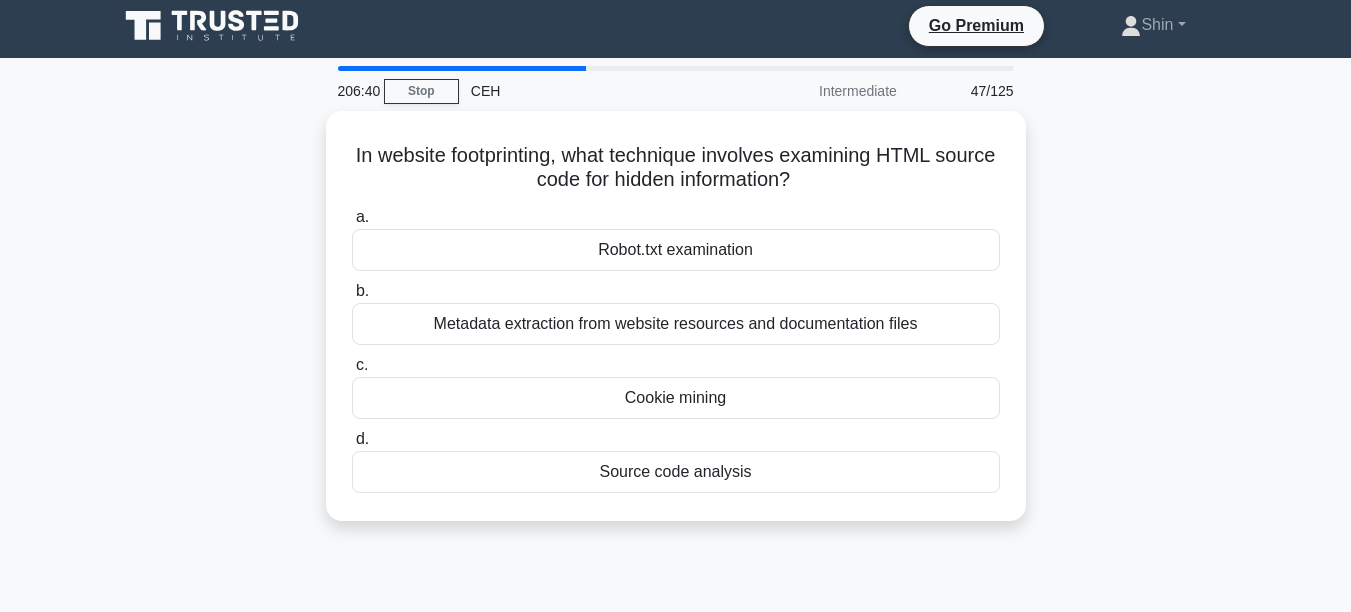 scroll, scrollTop: 0, scrollLeft: 0, axis: both 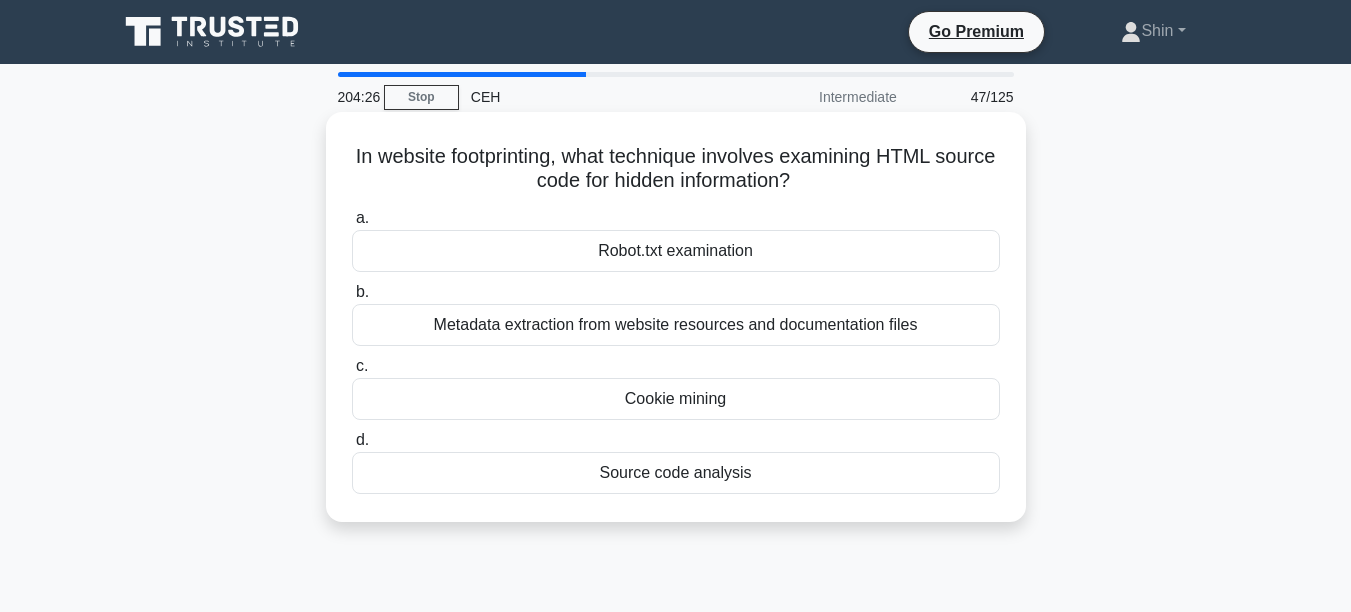click on "Source code analysis" at bounding box center [676, 473] 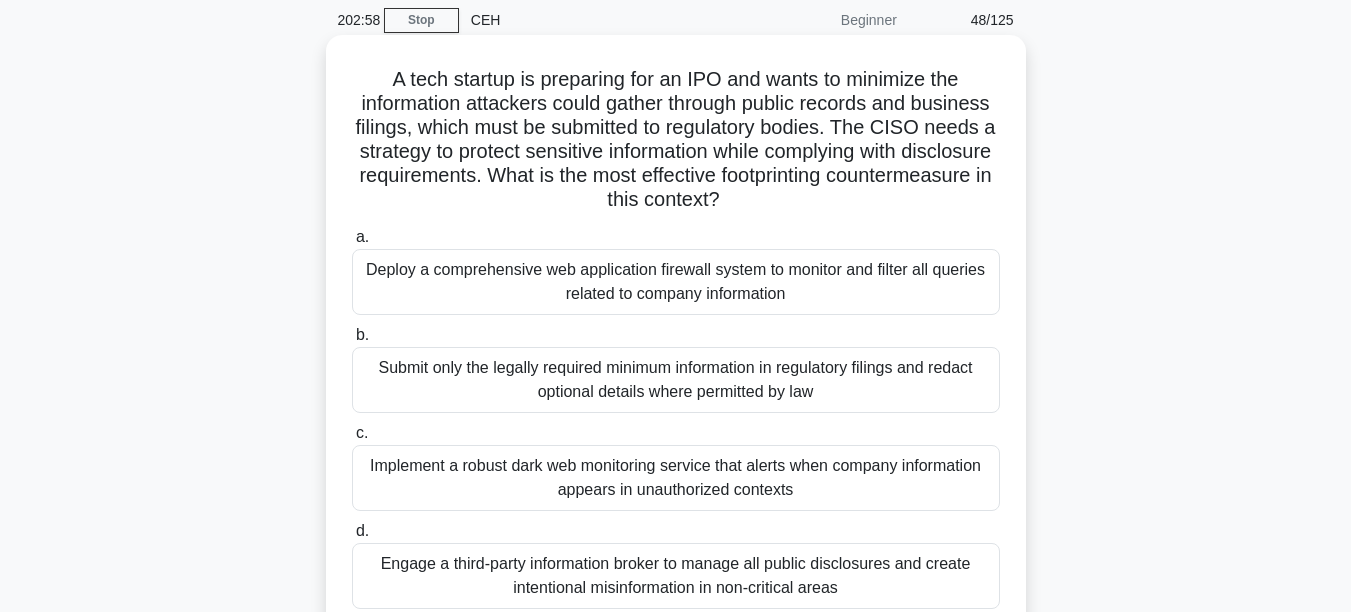 scroll, scrollTop: 120, scrollLeft: 0, axis: vertical 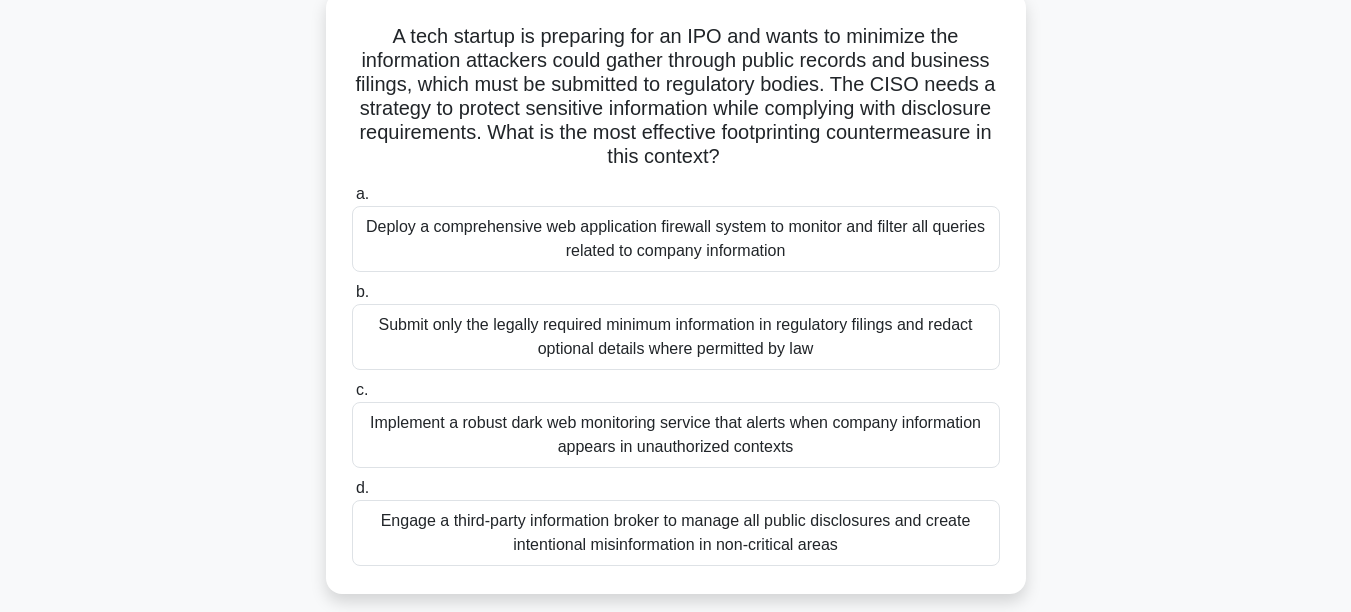 click on "Deploy a comprehensive web application firewall system to monitor and filter all queries related to company information" at bounding box center [676, 239] 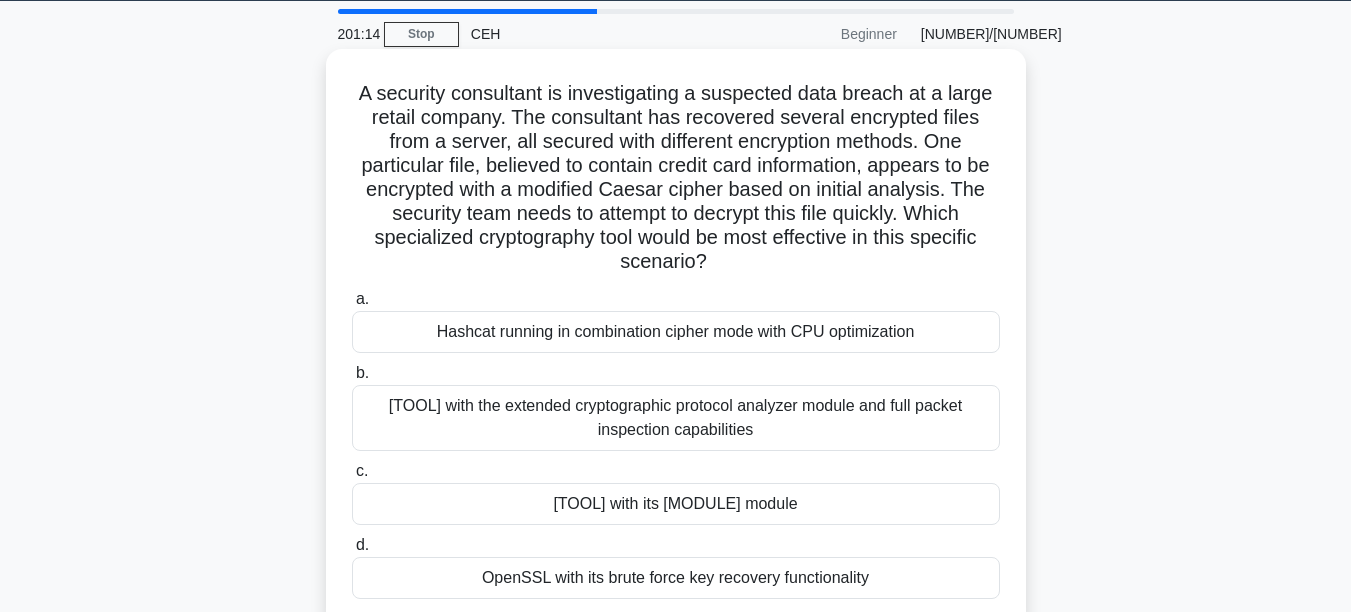 scroll, scrollTop: 120, scrollLeft: 0, axis: vertical 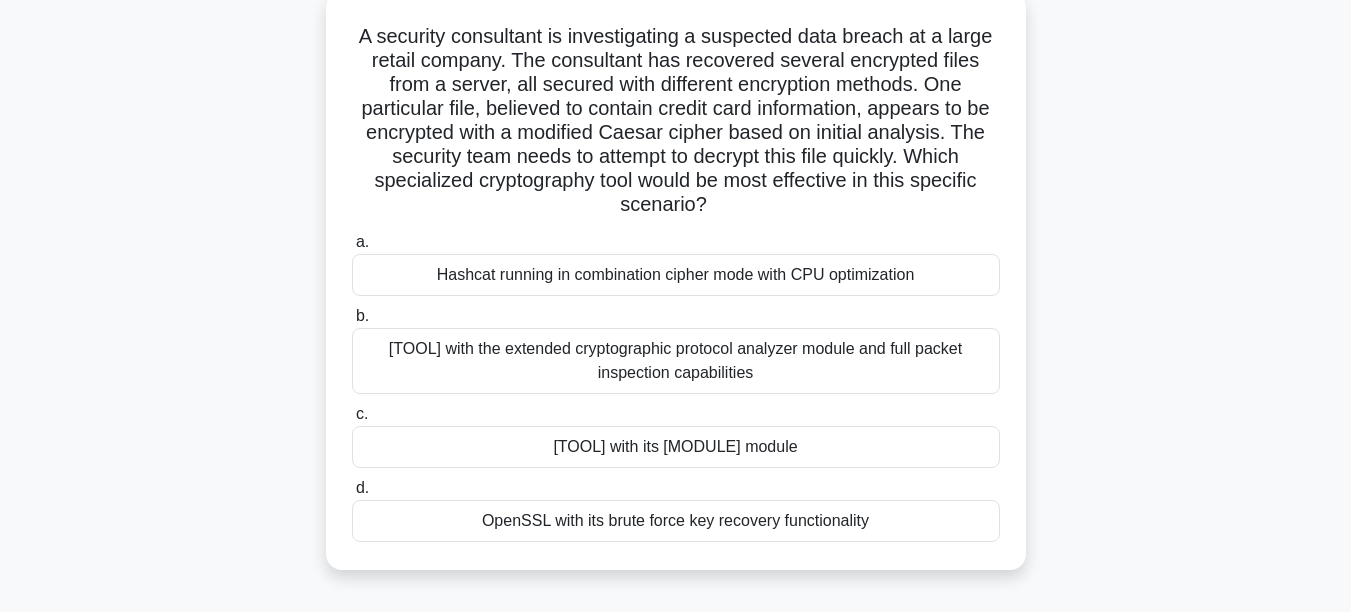 click on "[TOOL] with its [MODULE] module" at bounding box center (676, 447) 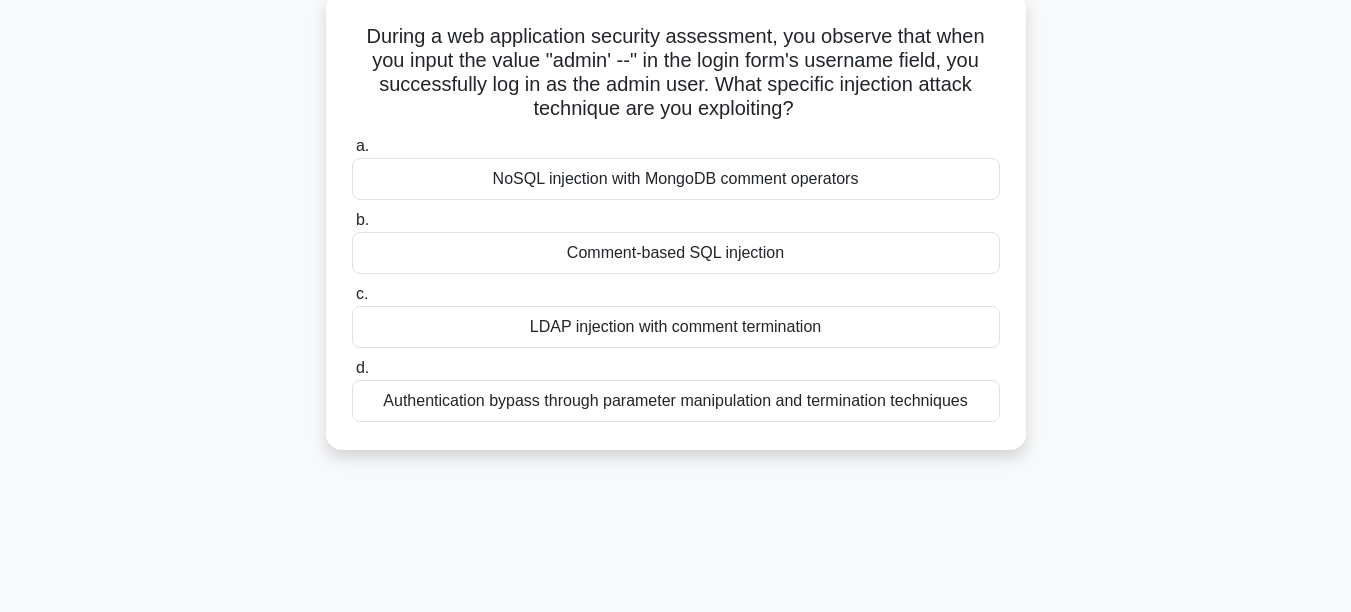 click on "Comment-based SQL injection" at bounding box center (676, 253) 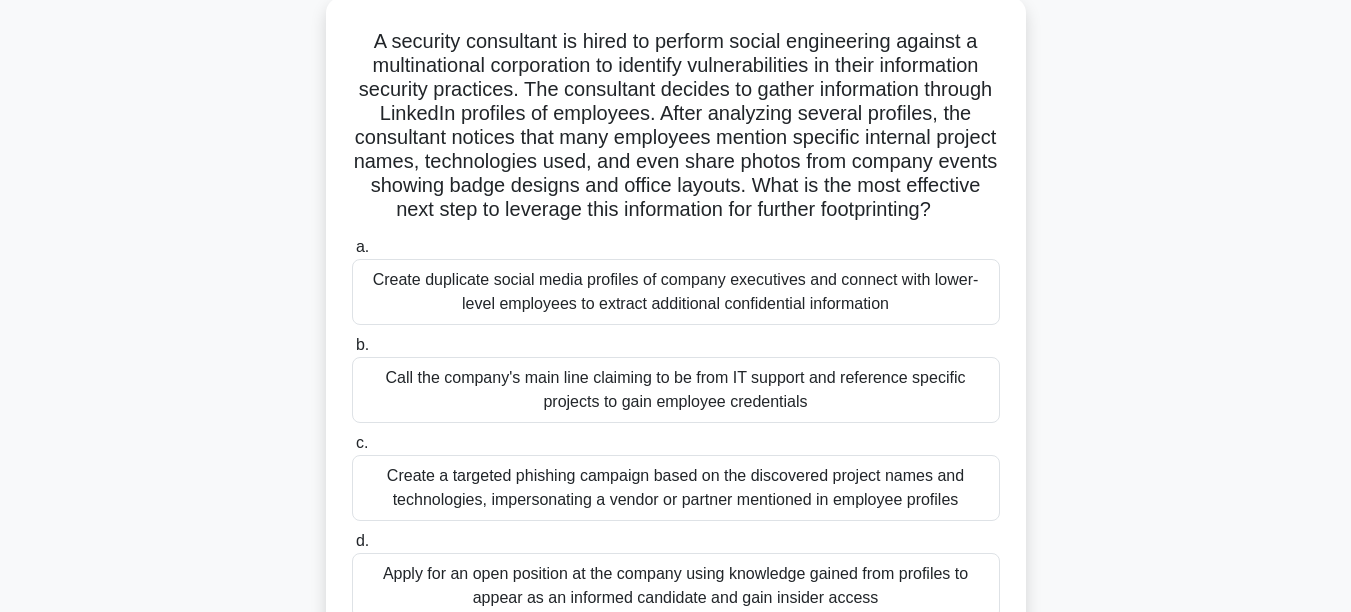 scroll, scrollTop: 0, scrollLeft: 0, axis: both 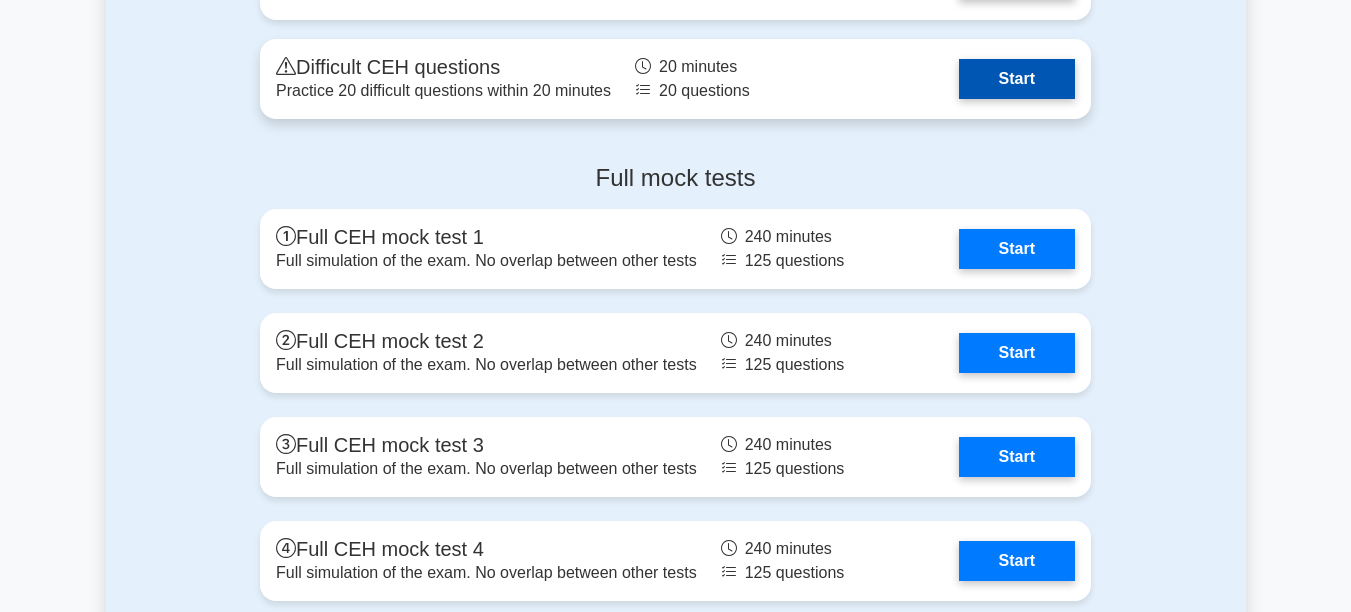drag, startPoint x: 853, startPoint y: 52, endPoint x: 838, endPoint y: 58, distance: 16.155495 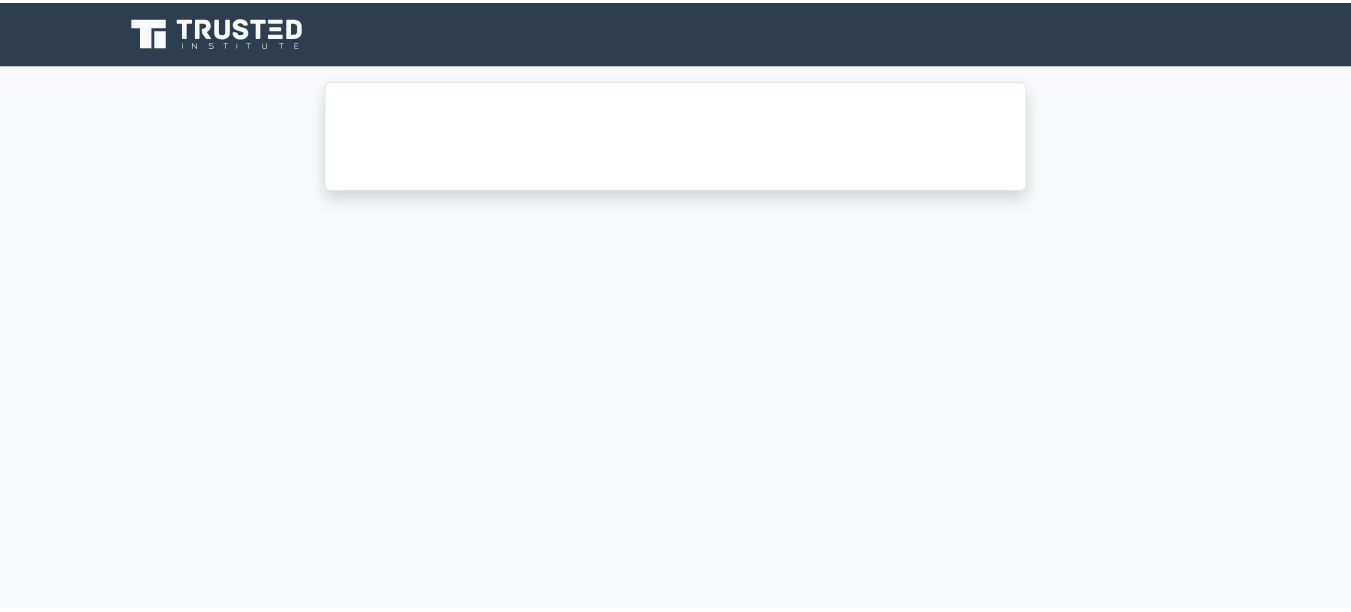 scroll, scrollTop: 0, scrollLeft: 0, axis: both 